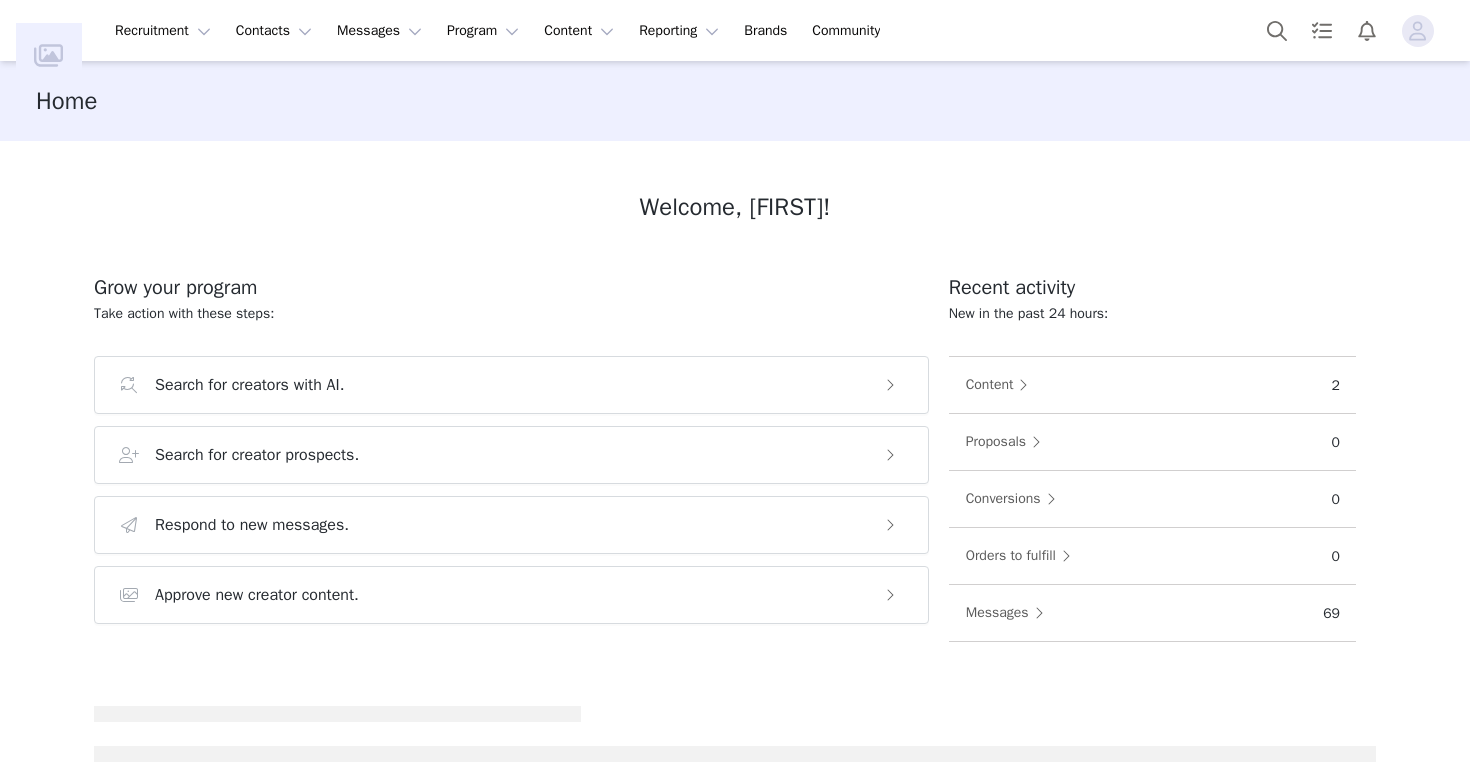 scroll, scrollTop: 0, scrollLeft: 0, axis: both 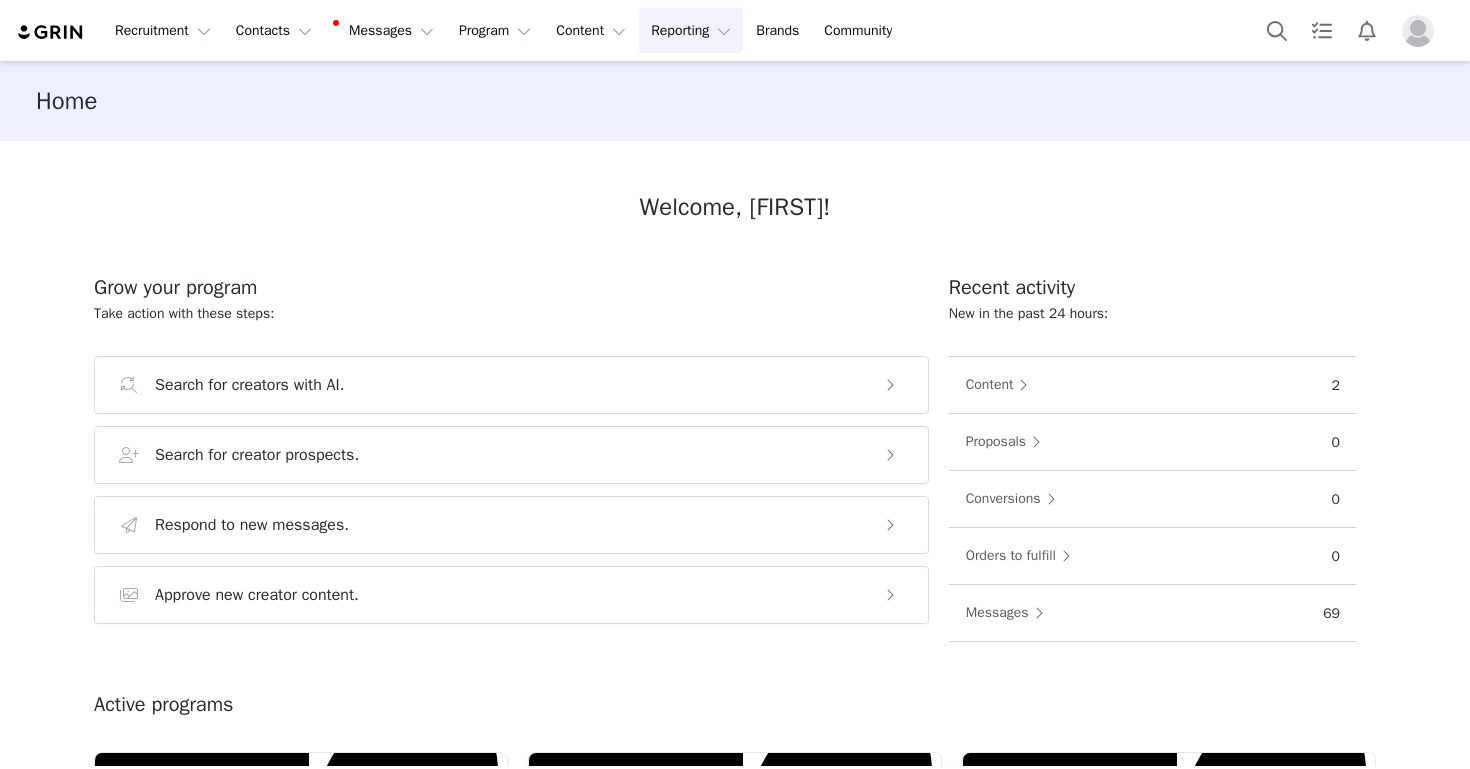 click on "Reporting Reporting" at bounding box center [691, 30] 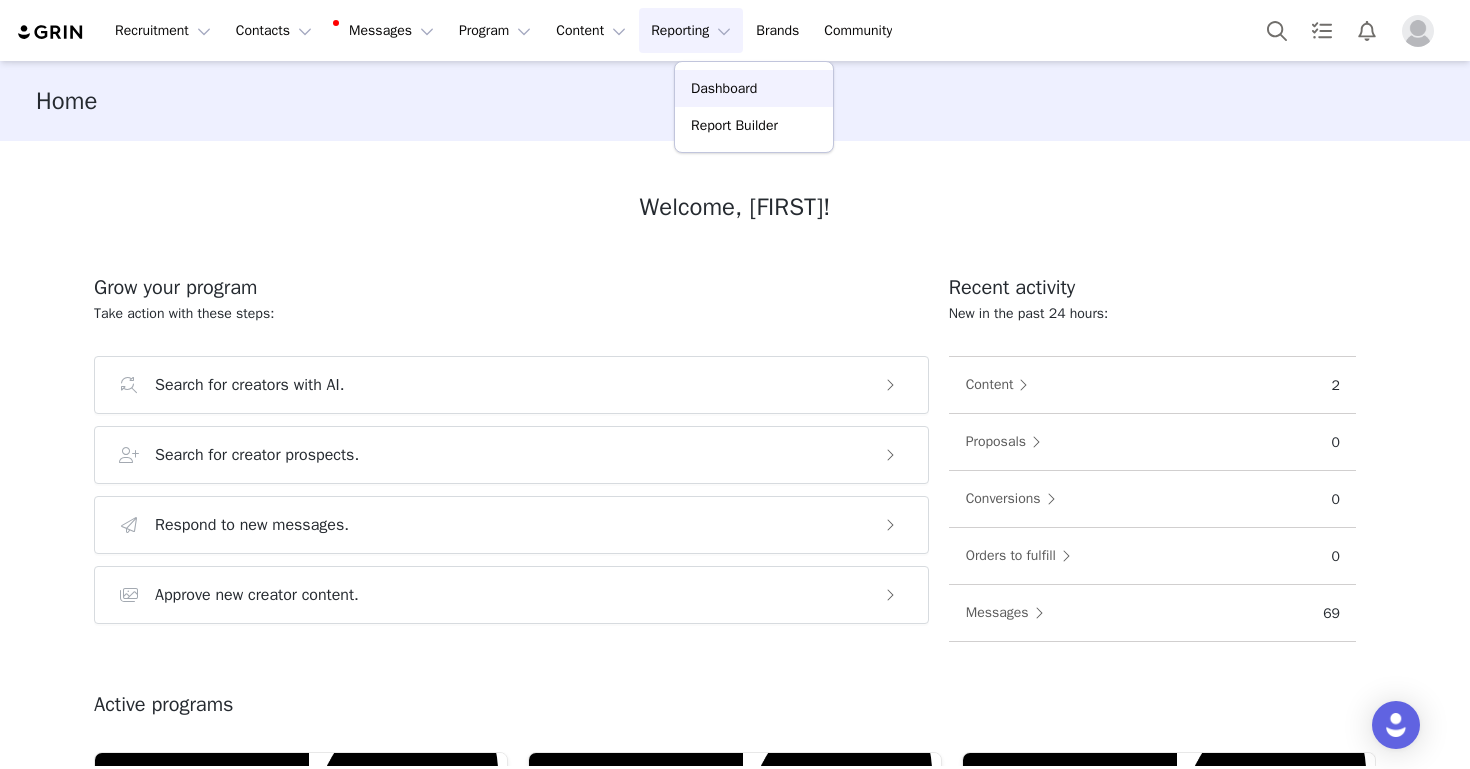 click on "Dashboard" at bounding box center (754, 88) 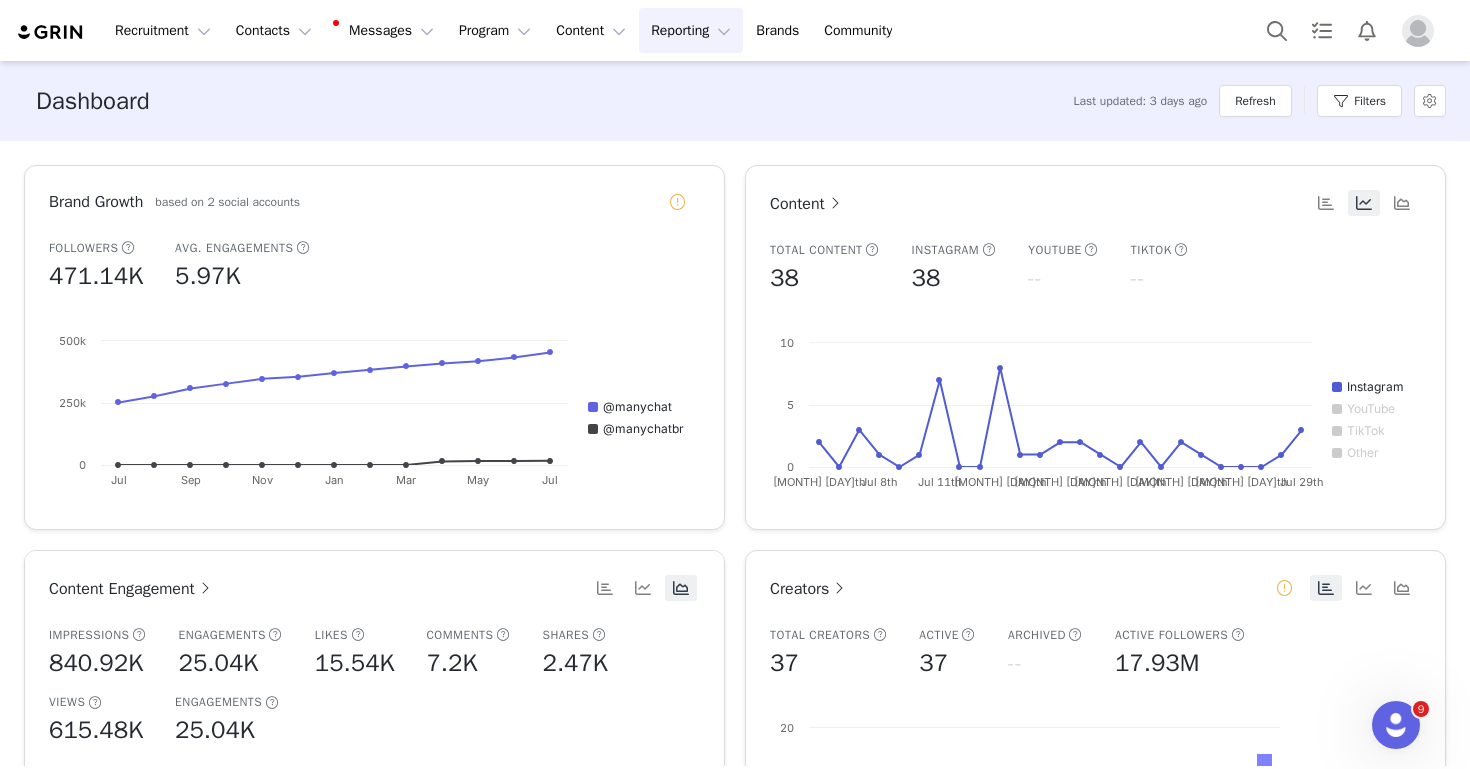 scroll, scrollTop: 0, scrollLeft: 0, axis: both 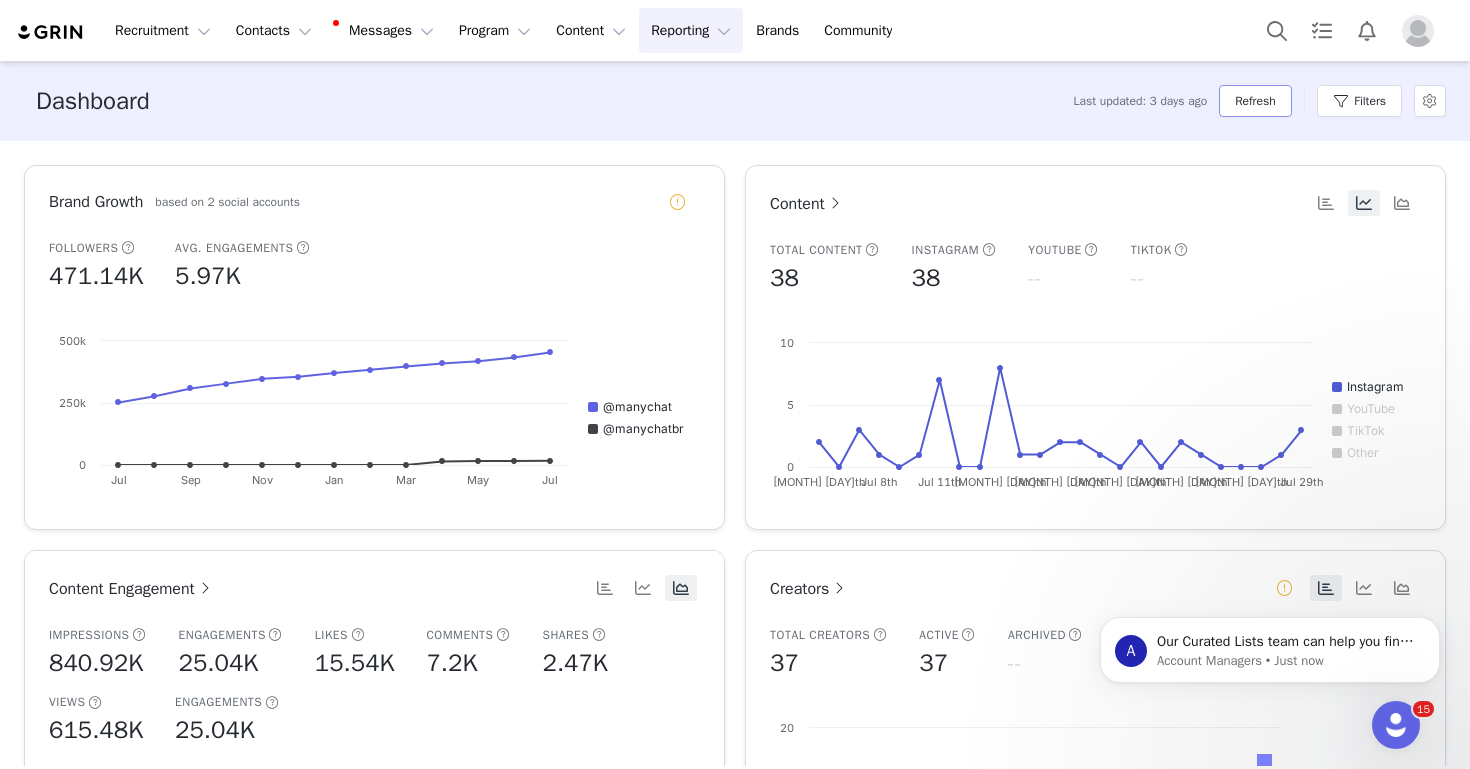 click on "Refresh" at bounding box center [1255, 101] 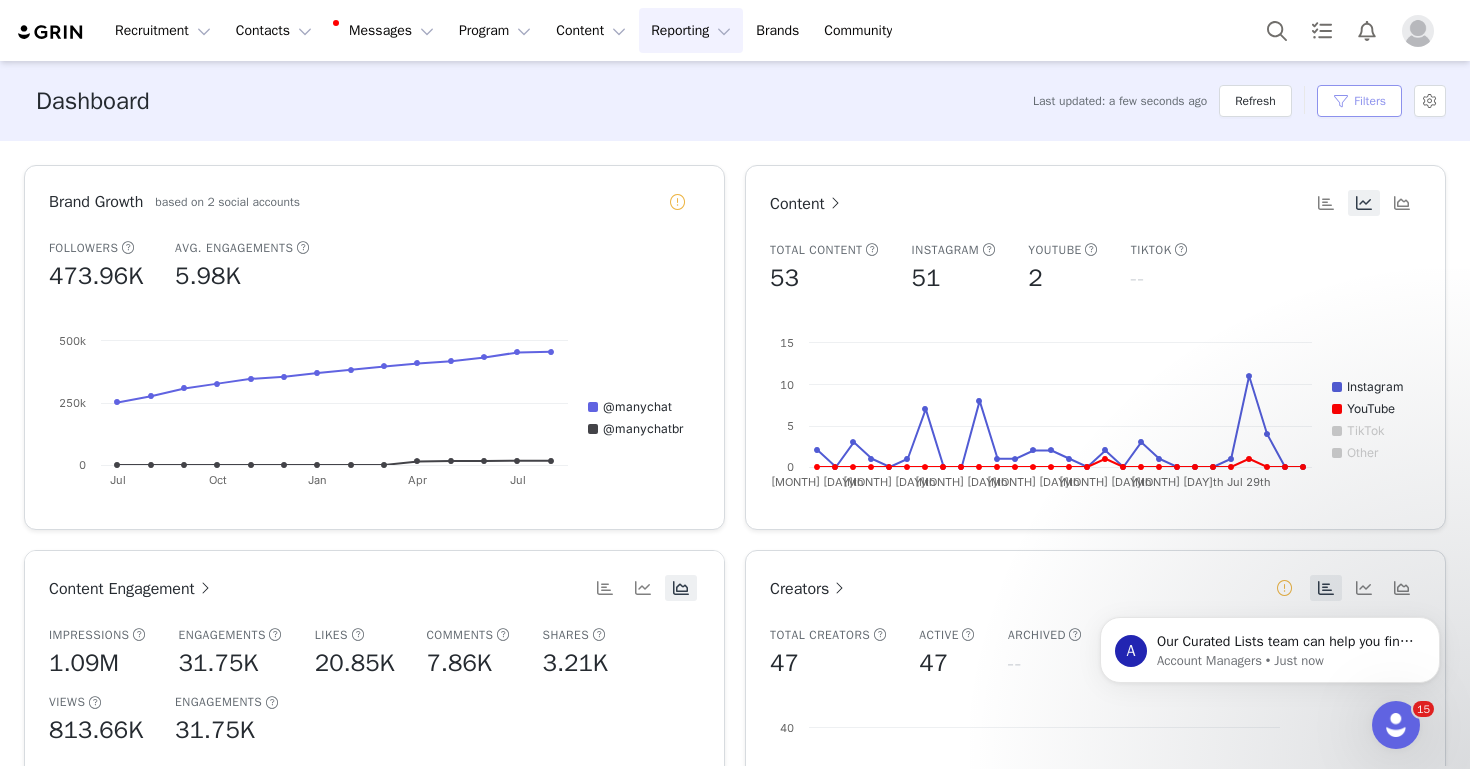 click on "Filters" at bounding box center [1359, 101] 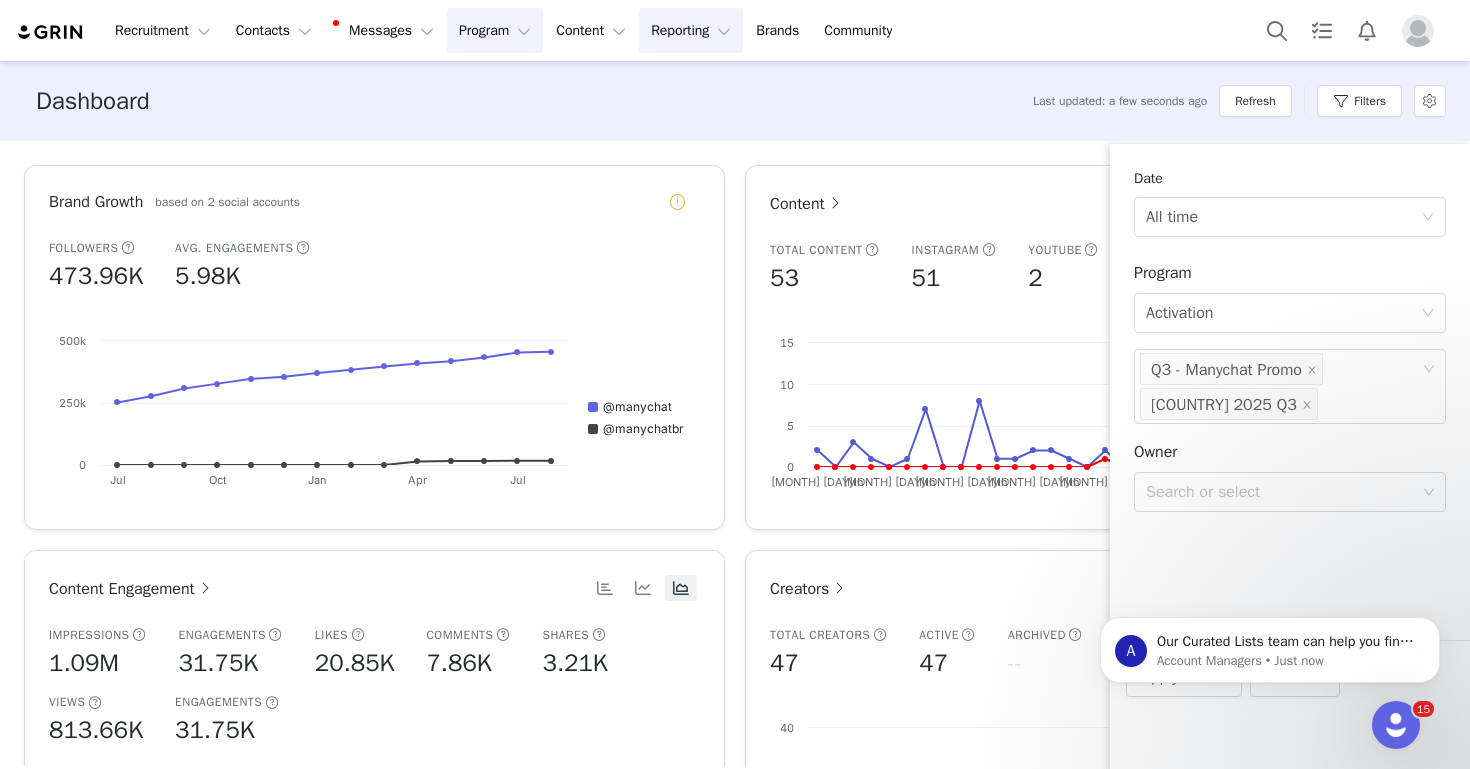 click on "Program Program" at bounding box center (495, 30) 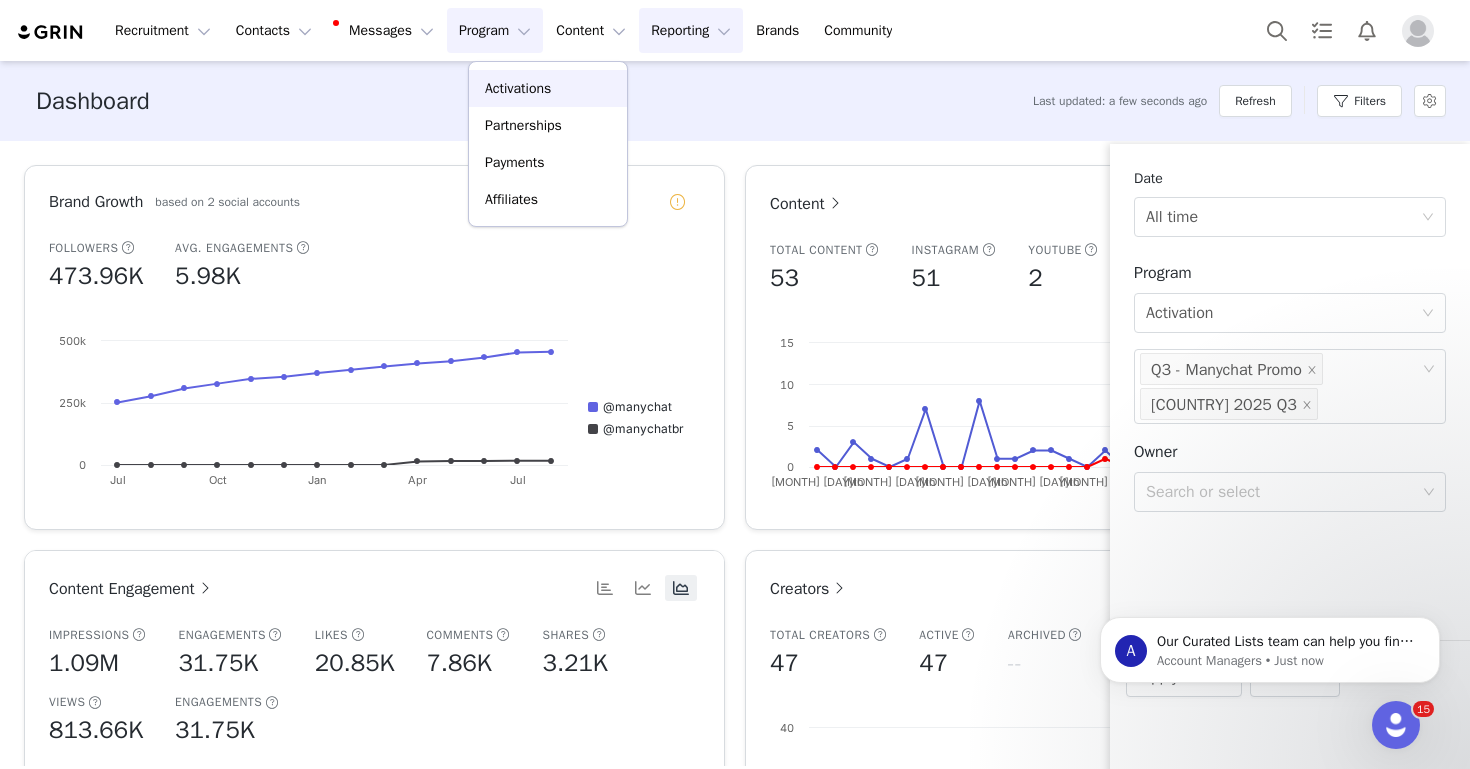 click on "Activations" at bounding box center [518, 88] 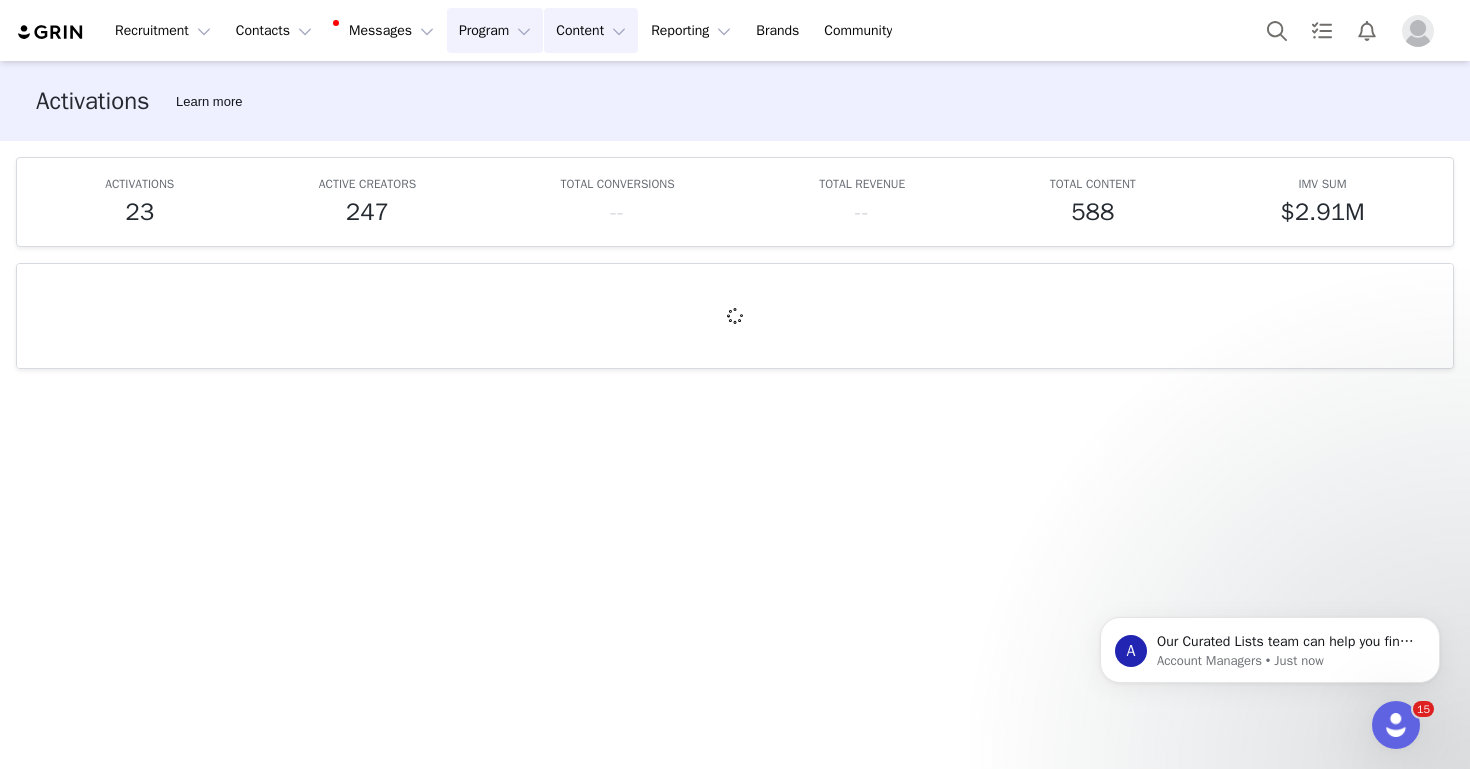 click on "Content Content" at bounding box center (591, 30) 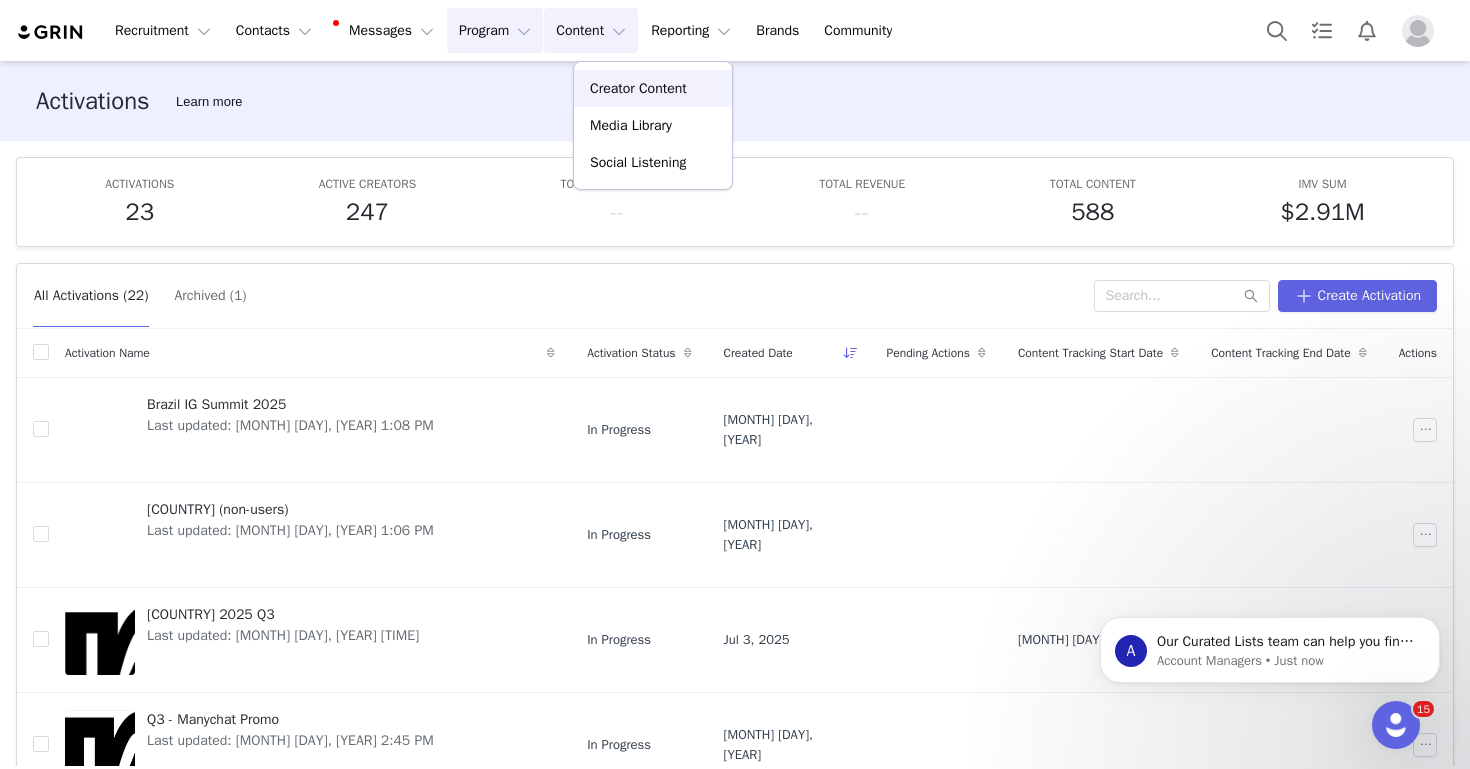 click on "Creator Content" at bounding box center [653, 88] 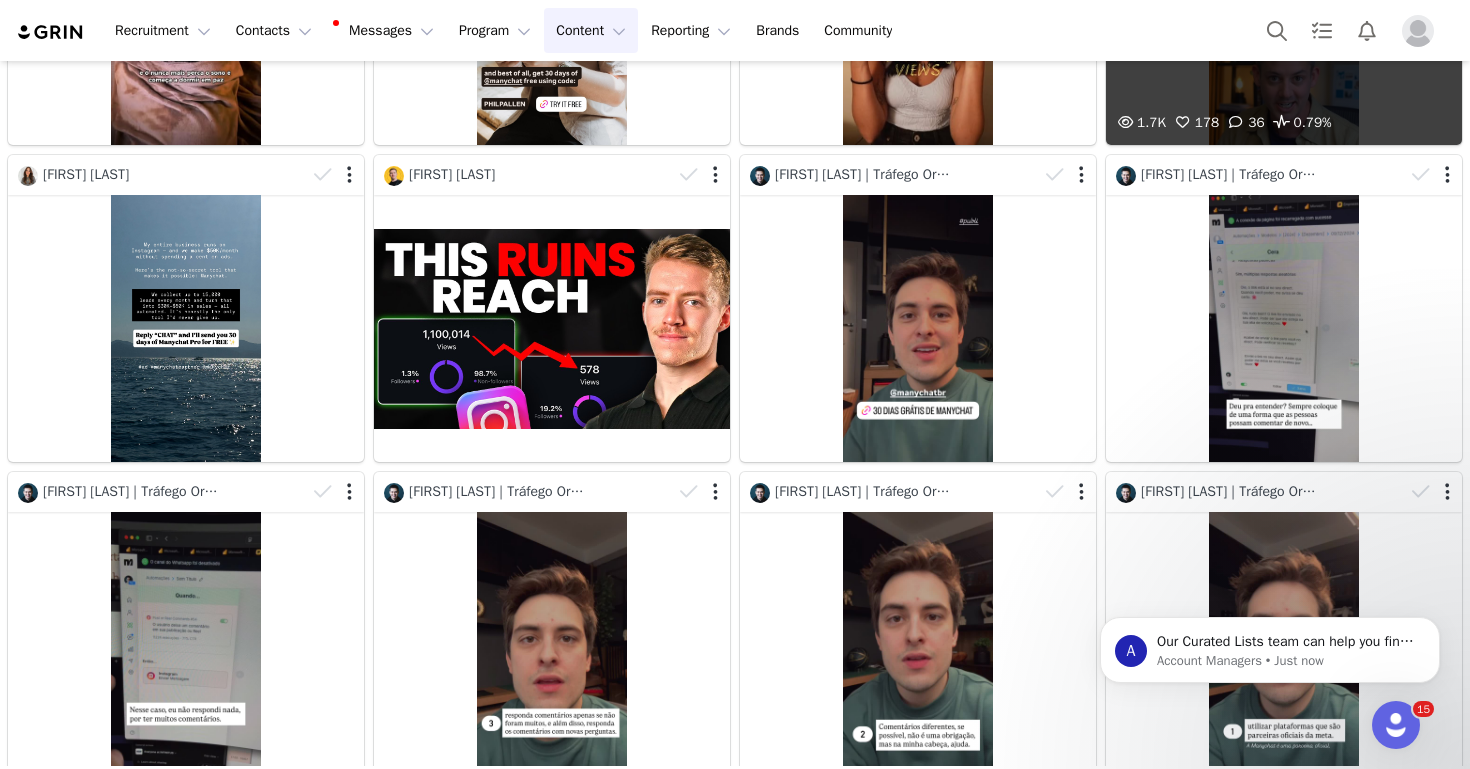 scroll, scrollTop: 635, scrollLeft: 0, axis: vertical 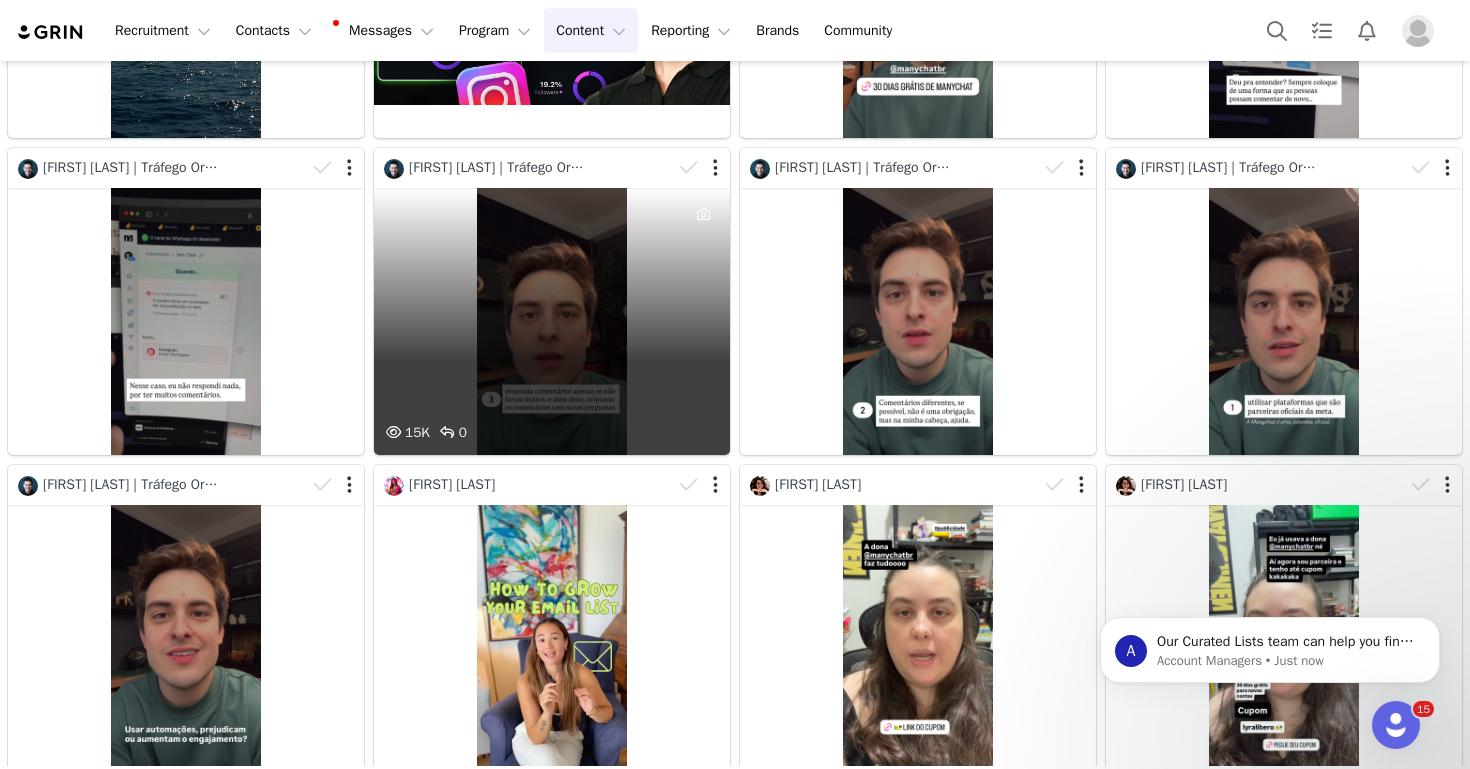 click on "15K  0" at bounding box center (552, 321) 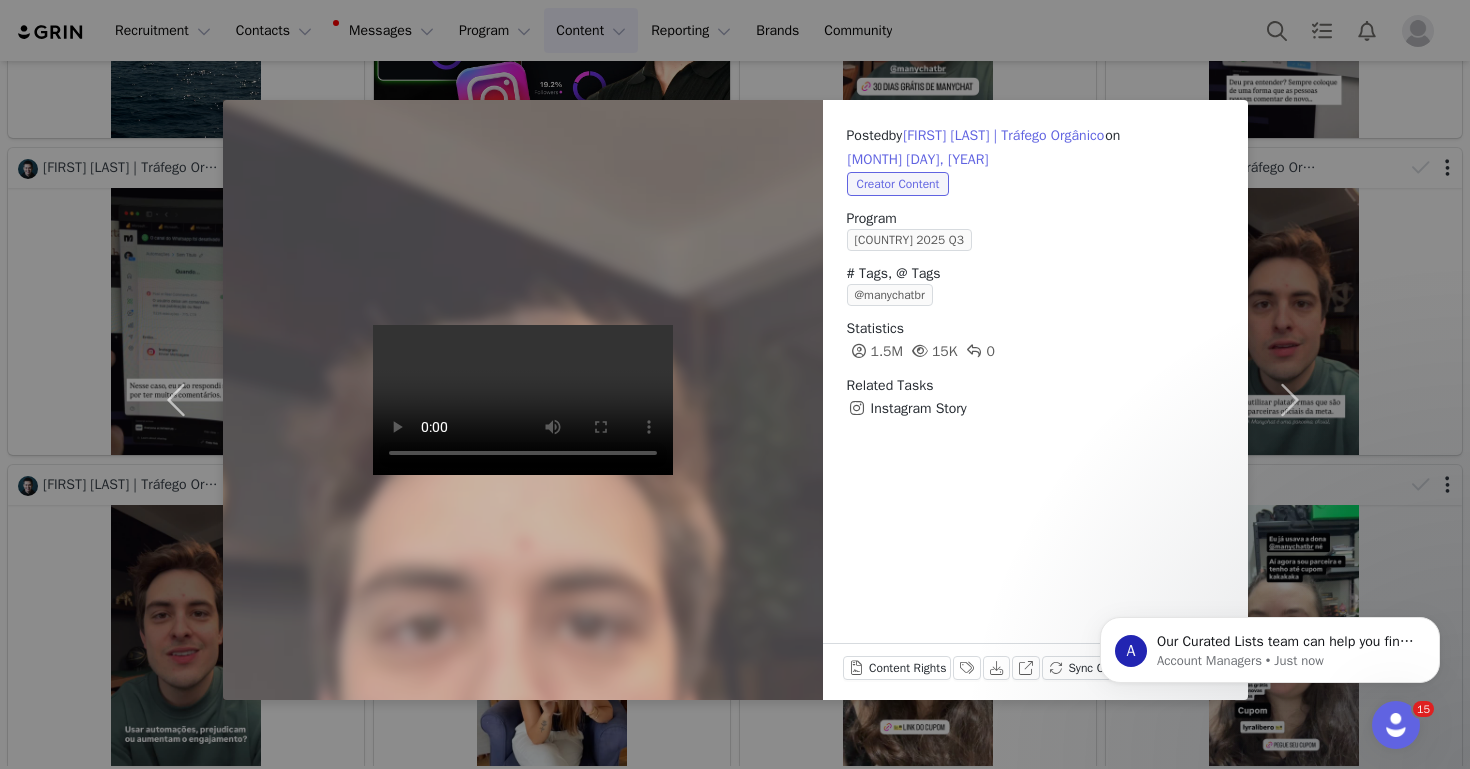 click on "Posted by [FIRST] [LAST] | Tráfego Orgânico on [MONTH] [DAY], [YEAR] Creator Content Program [COUNTRY] 2025 Q3 # Tags, @ Tags @manychatbr Statistics 1.5M 15K 0 Related Tasks Instagram Story Content Rights Labels & Tags Download View on Instagram Sync Content" at bounding box center (735, 384) 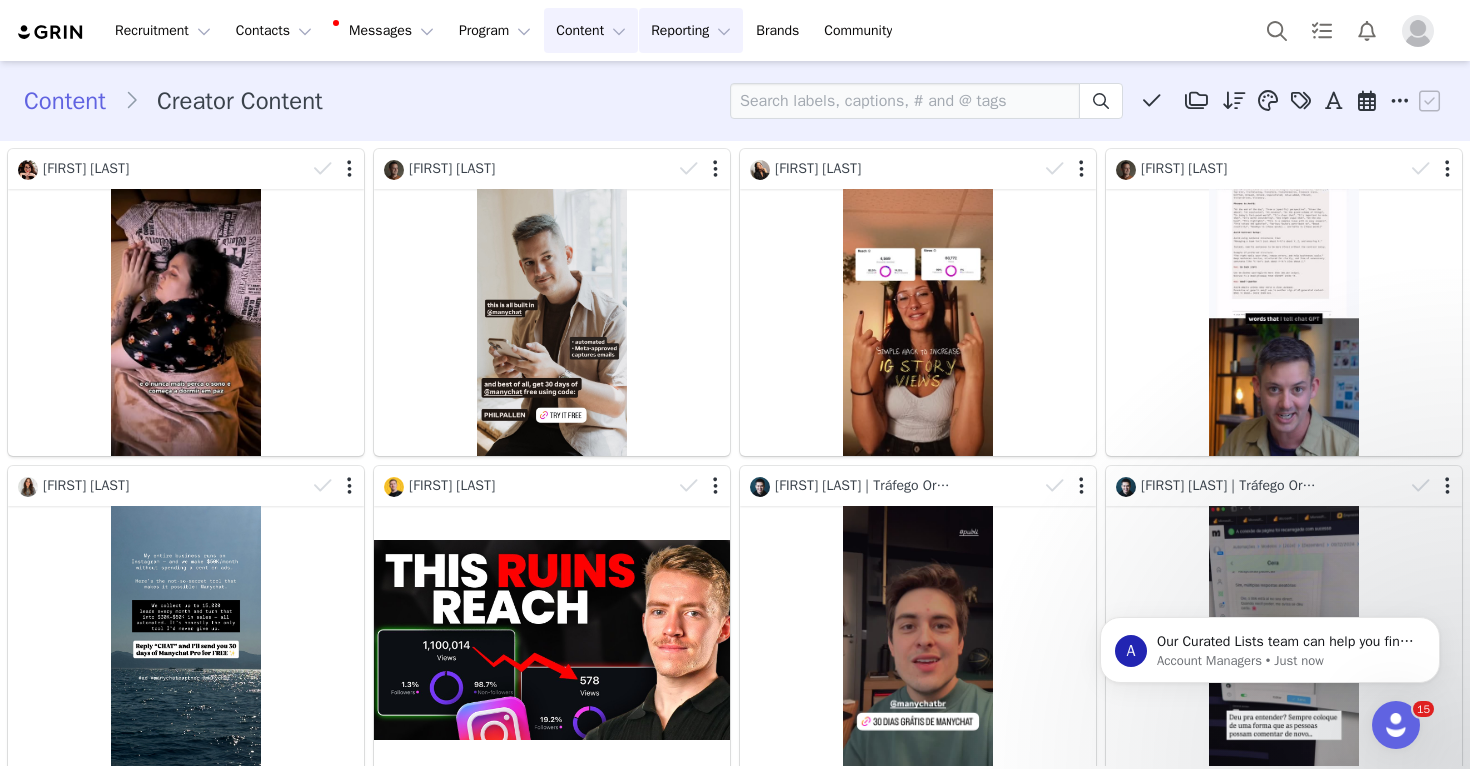 scroll, scrollTop: 0, scrollLeft: 0, axis: both 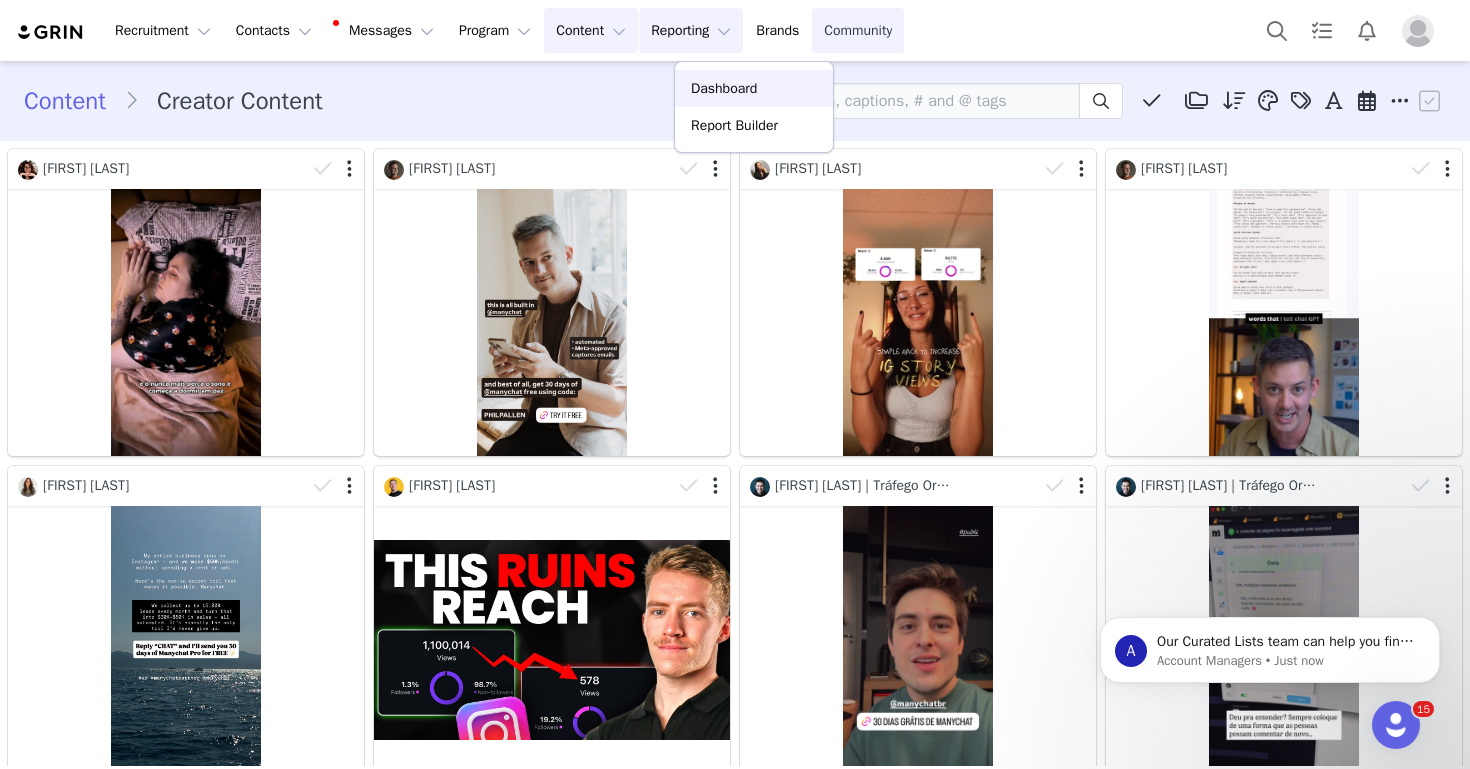 drag, startPoint x: 722, startPoint y: 86, endPoint x: 958, endPoint y: 35, distance: 241.44772 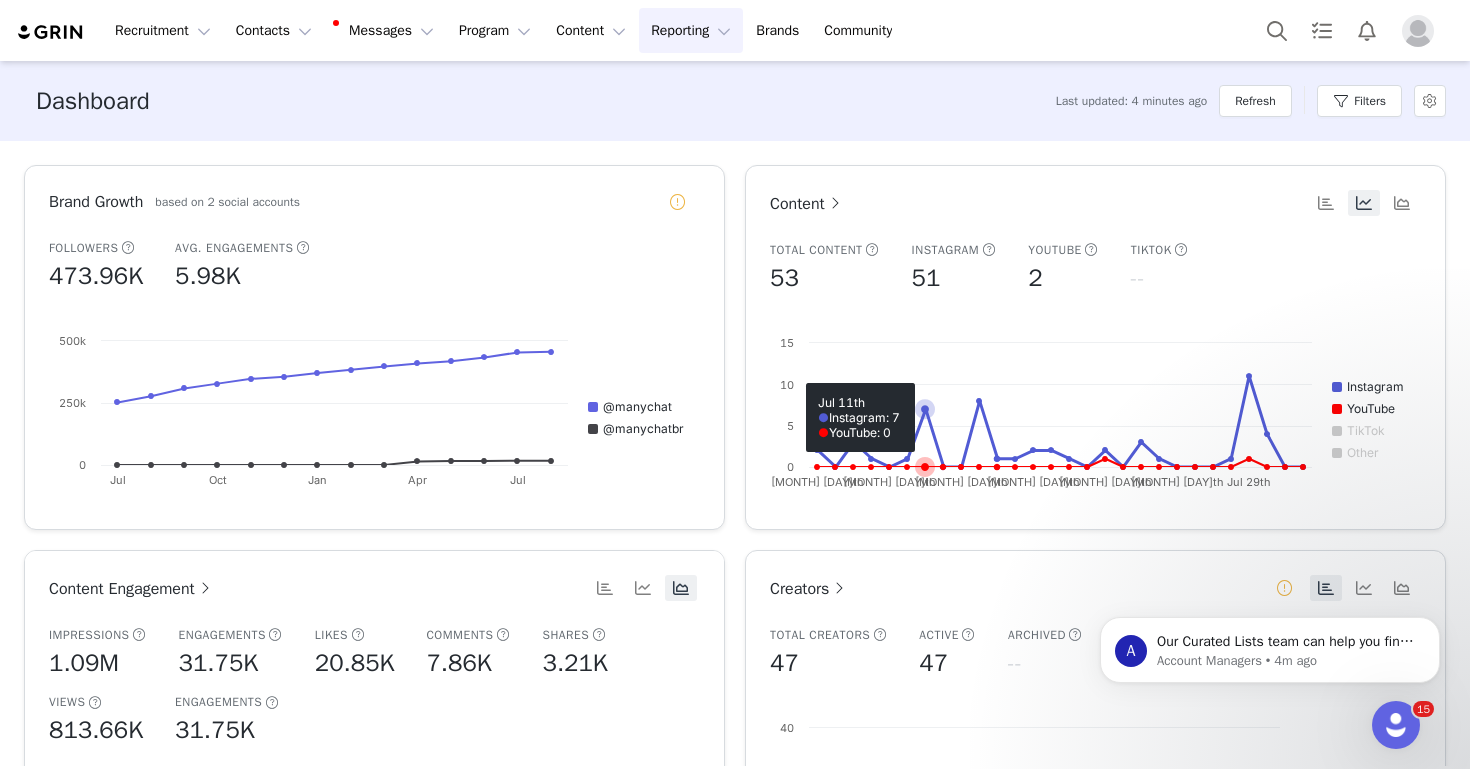 scroll, scrollTop: 167, scrollLeft: 0, axis: vertical 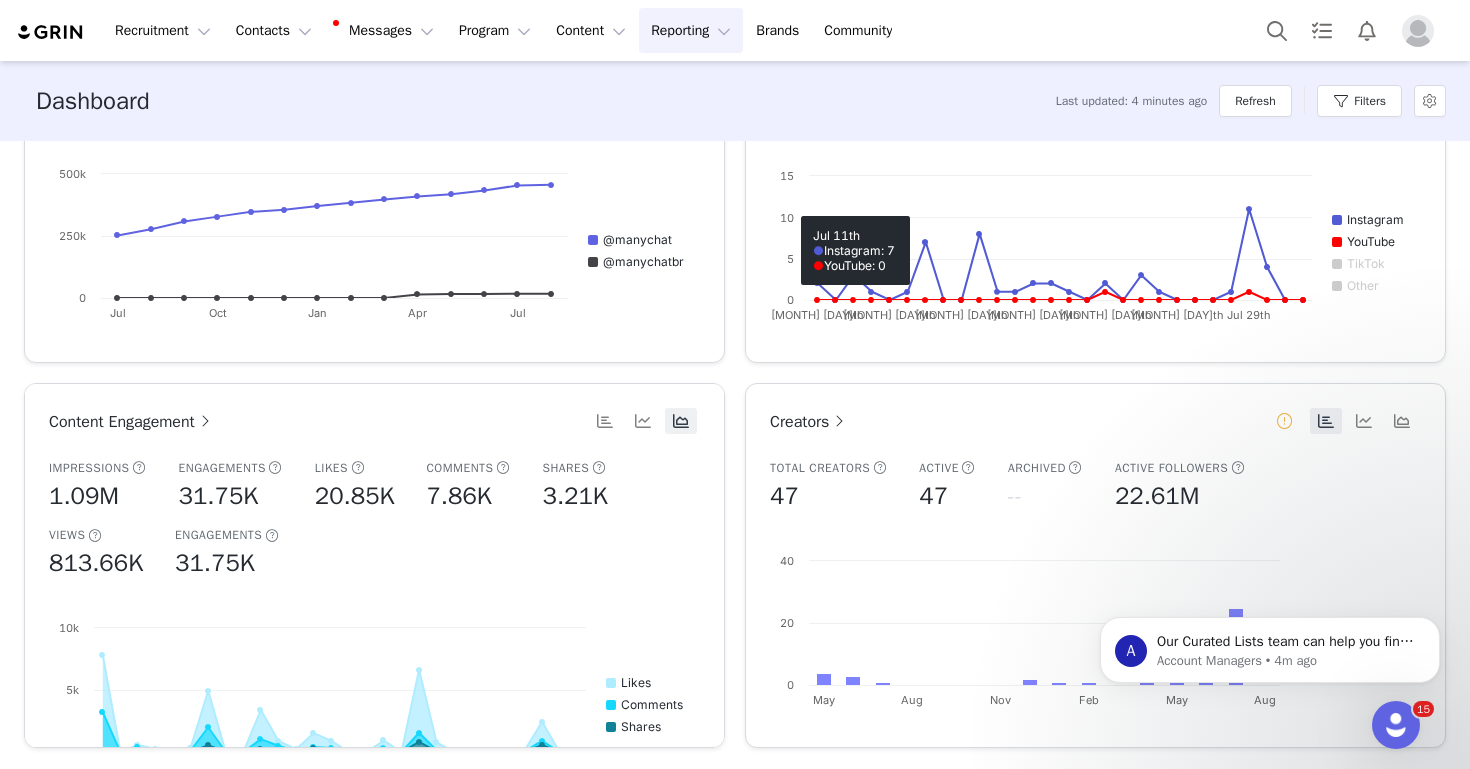 type 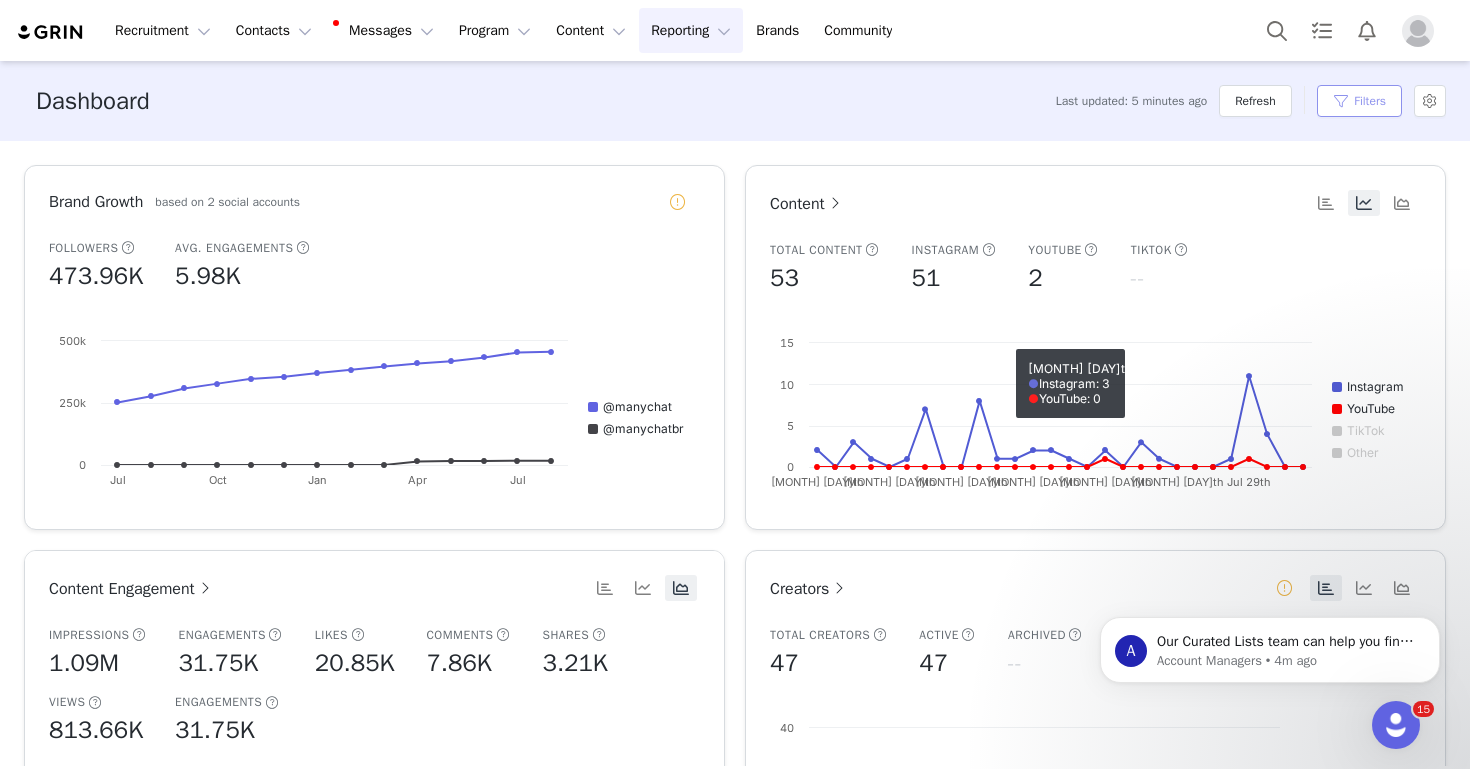 scroll, scrollTop: 0, scrollLeft: 0, axis: both 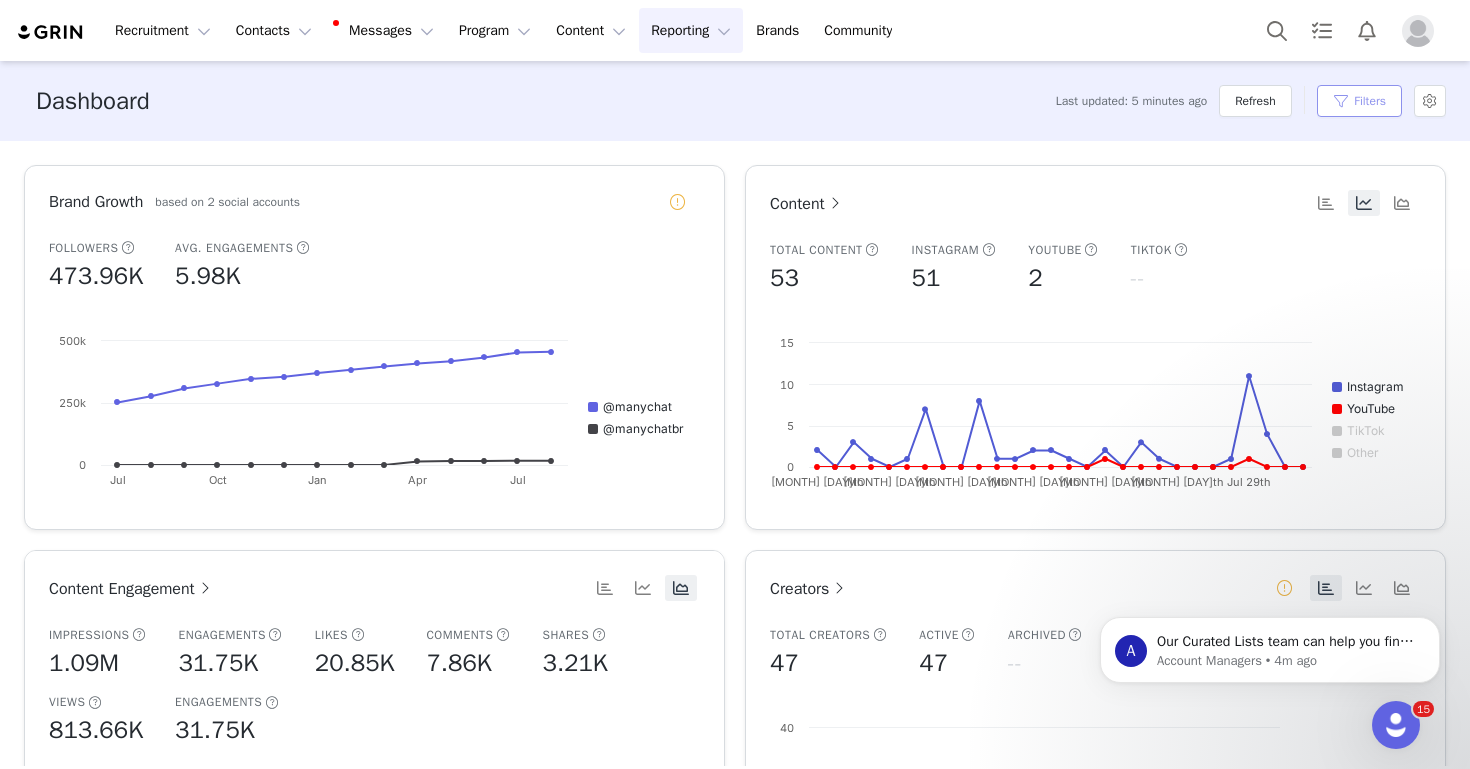 click on "Filters" at bounding box center [1359, 101] 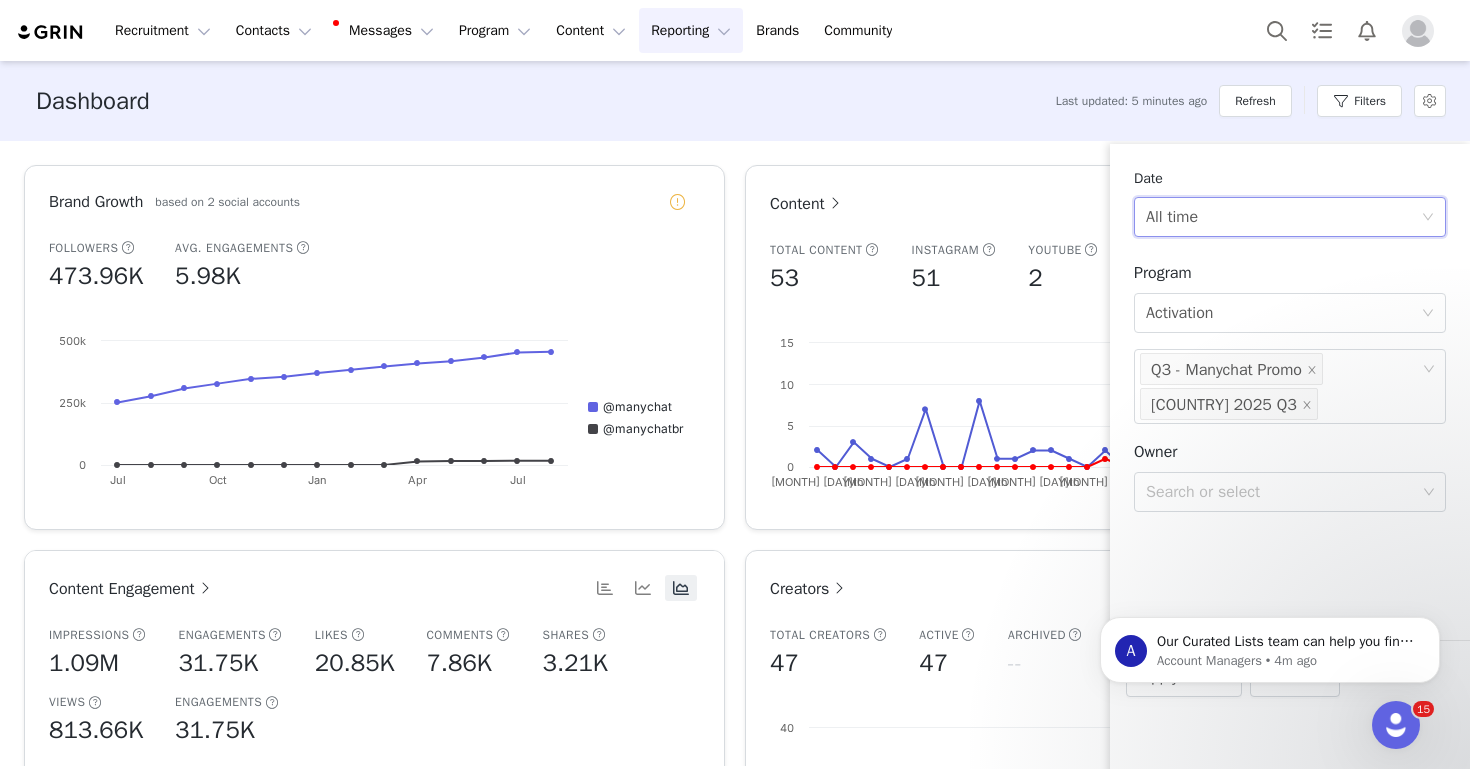 click on "All time" at bounding box center [1283, 217] 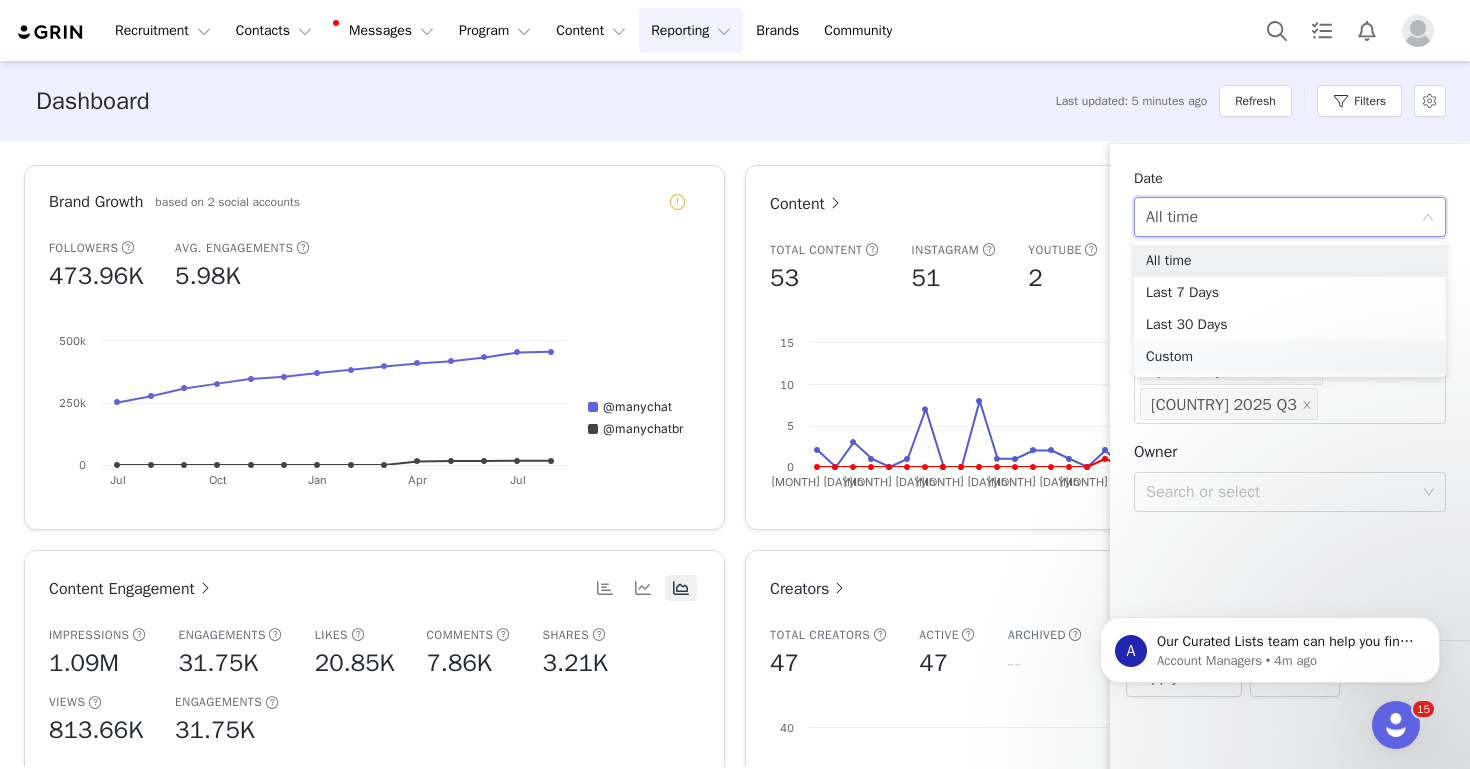 click on "Custom" at bounding box center (1290, 357) 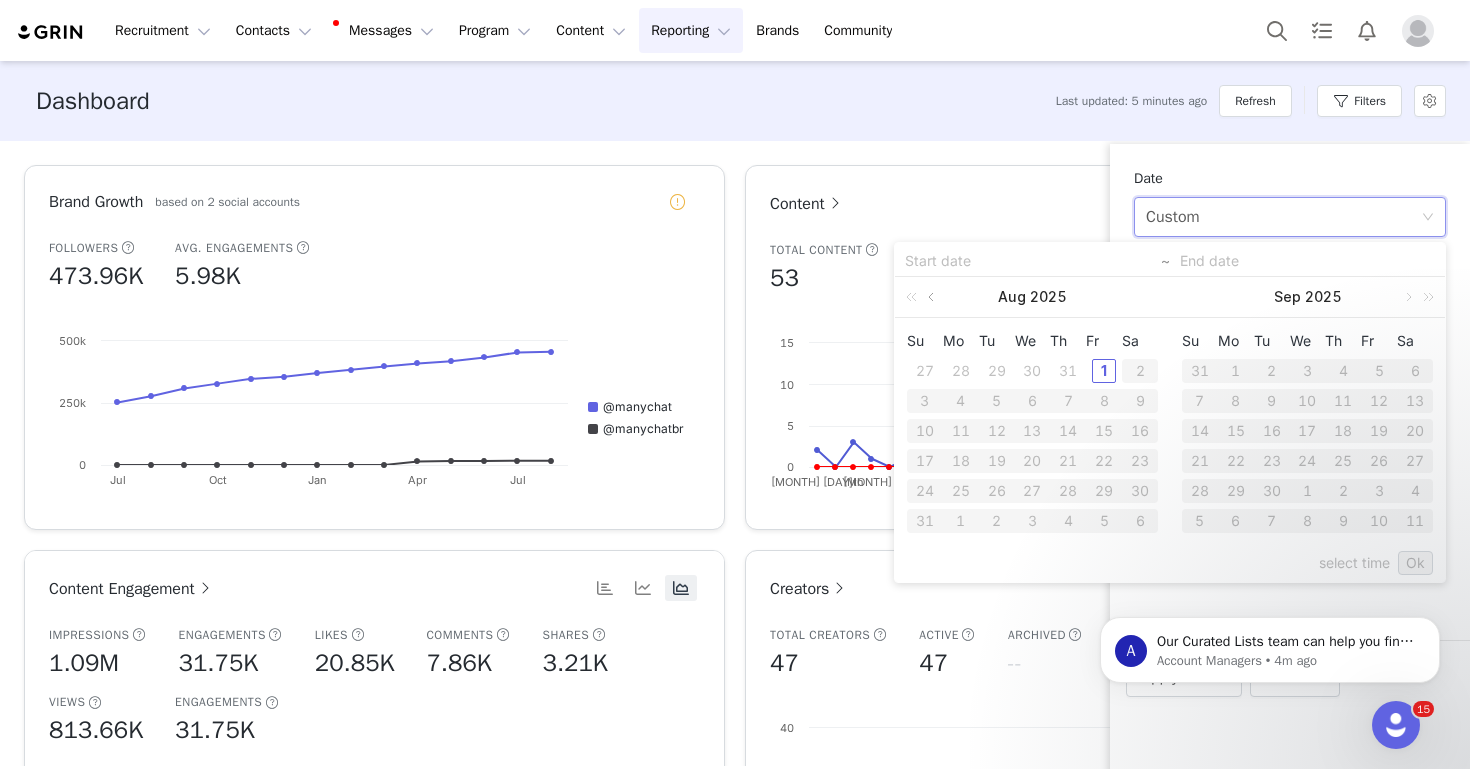 click at bounding box center (933, 297) 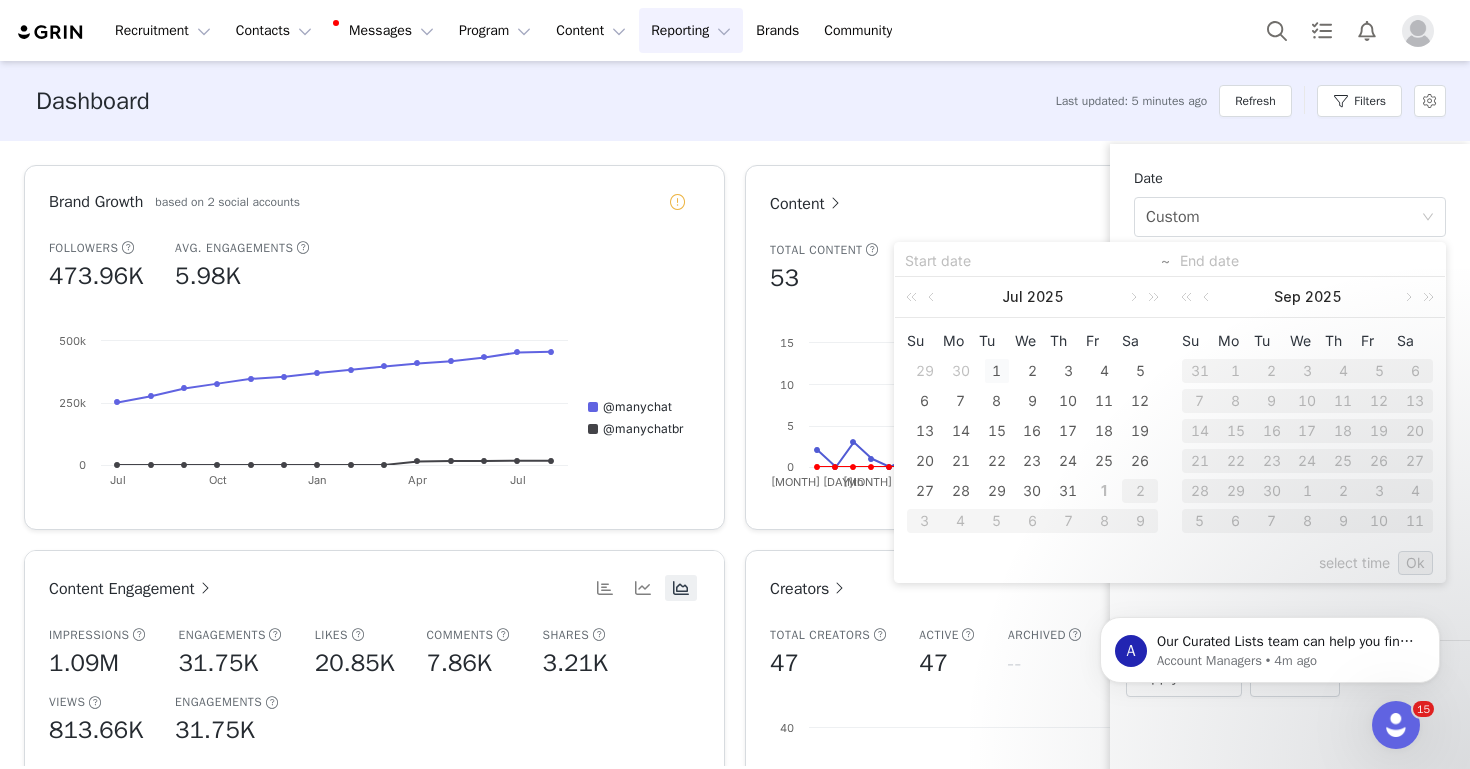 click on "1" at bounding box center (997, 371) 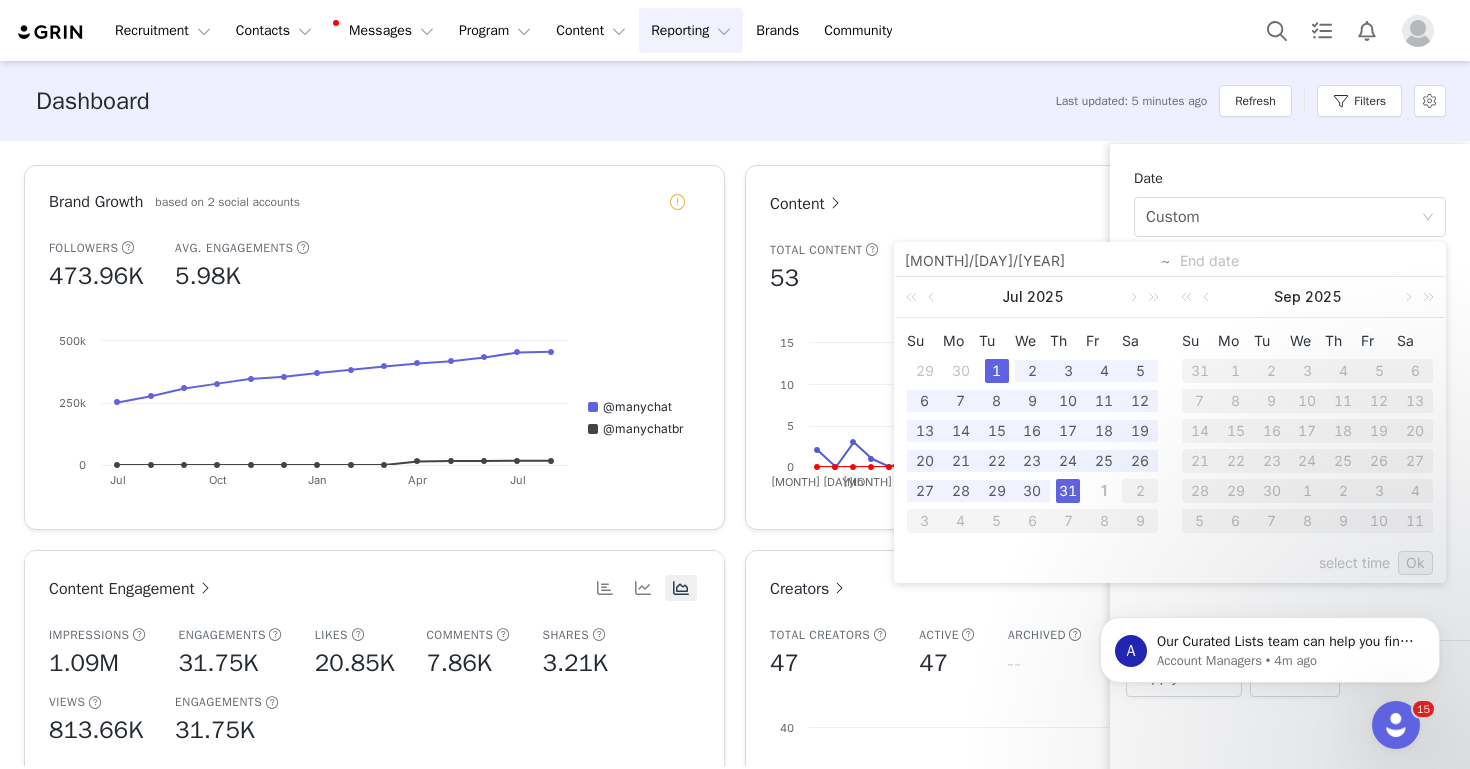 click on "31" at bounding box center [1068, 491] 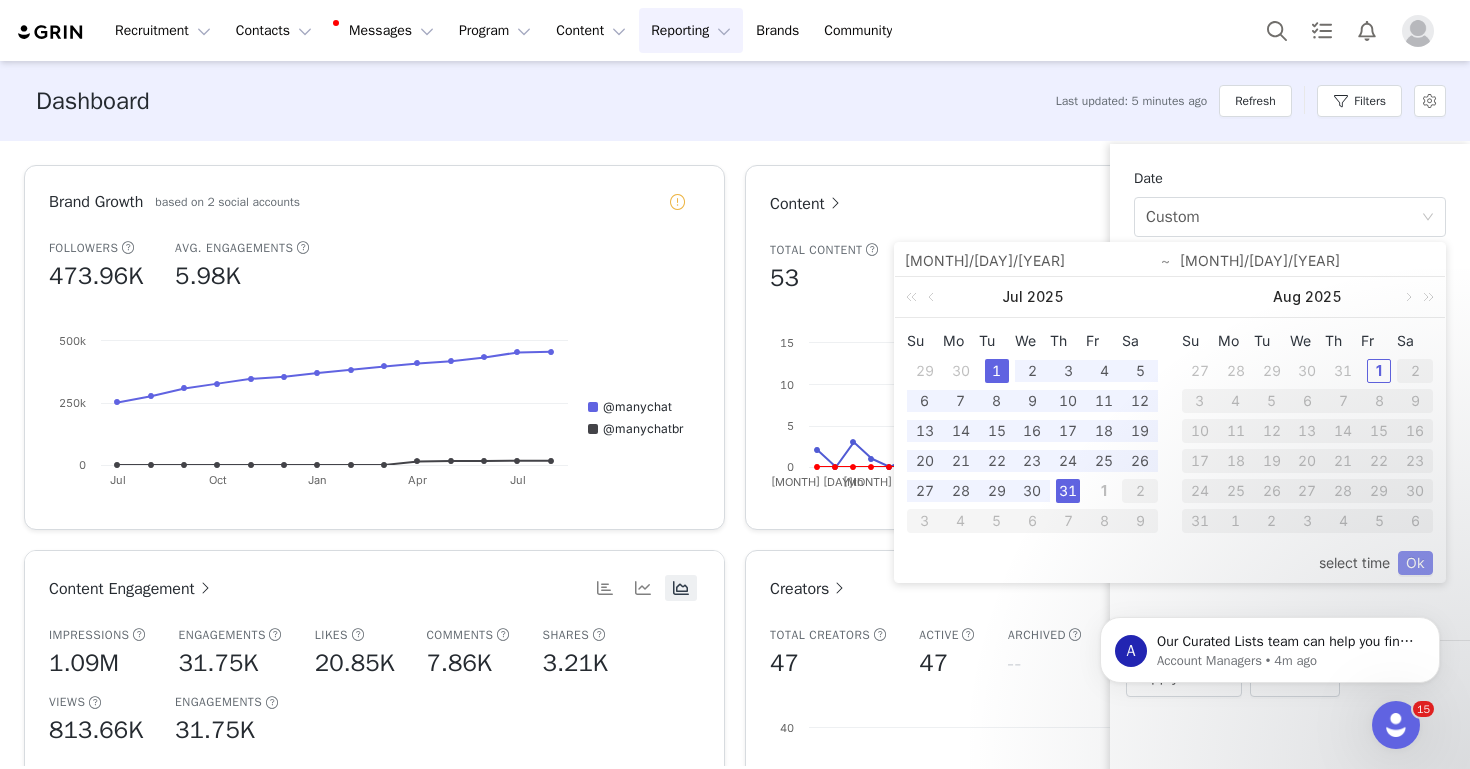 click on "Ok" at bounding box center [1415, 563] 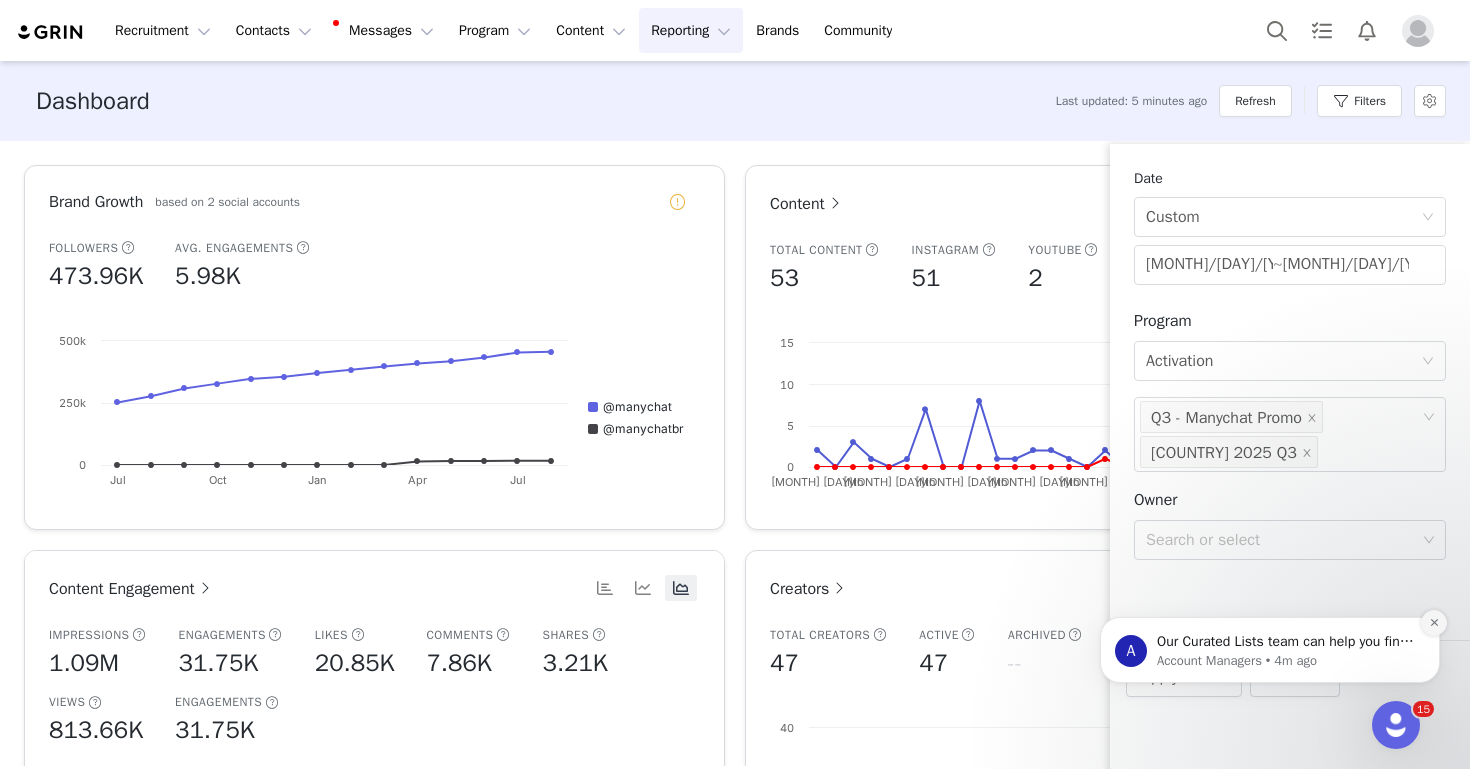 click 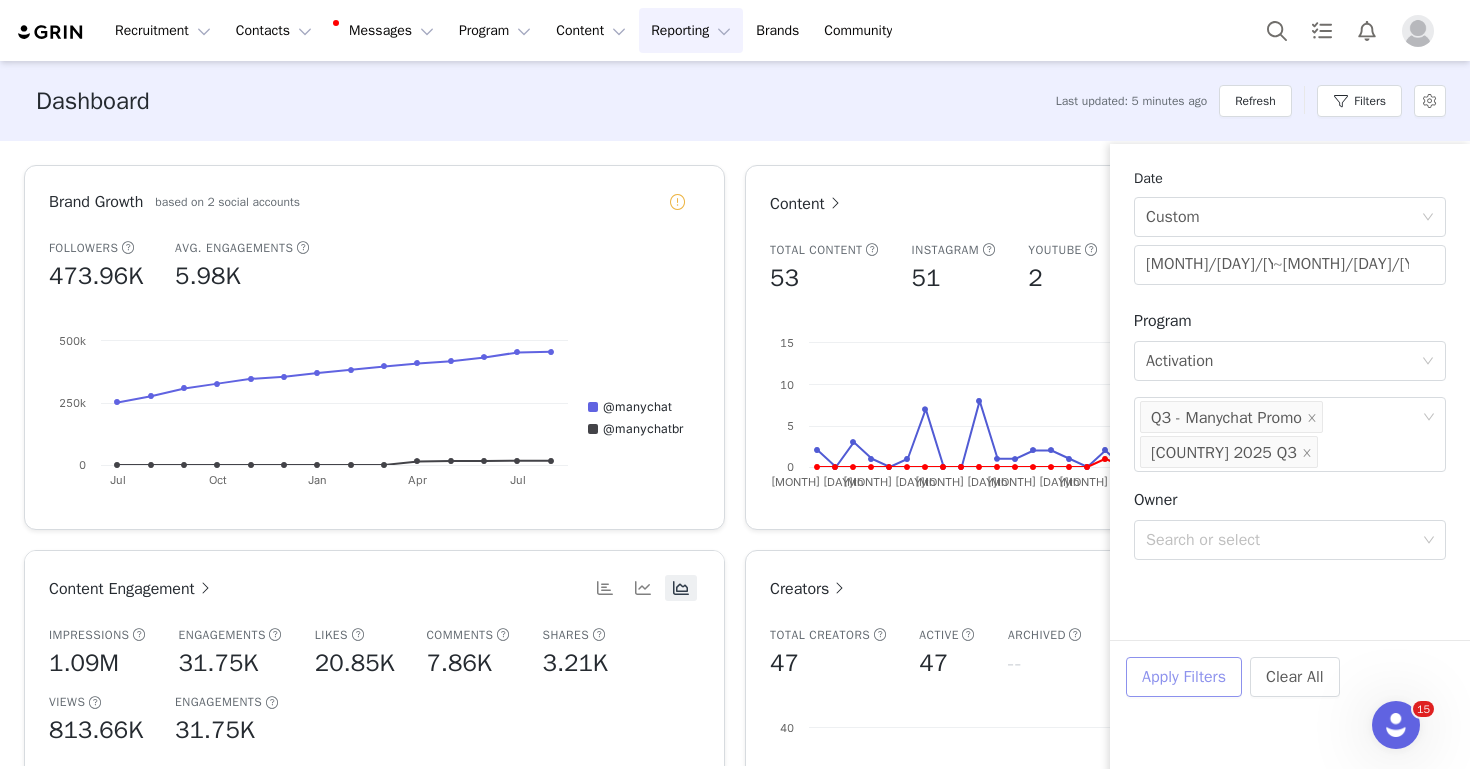 click on "Apply Filters" at bounding box center [1184, 677] 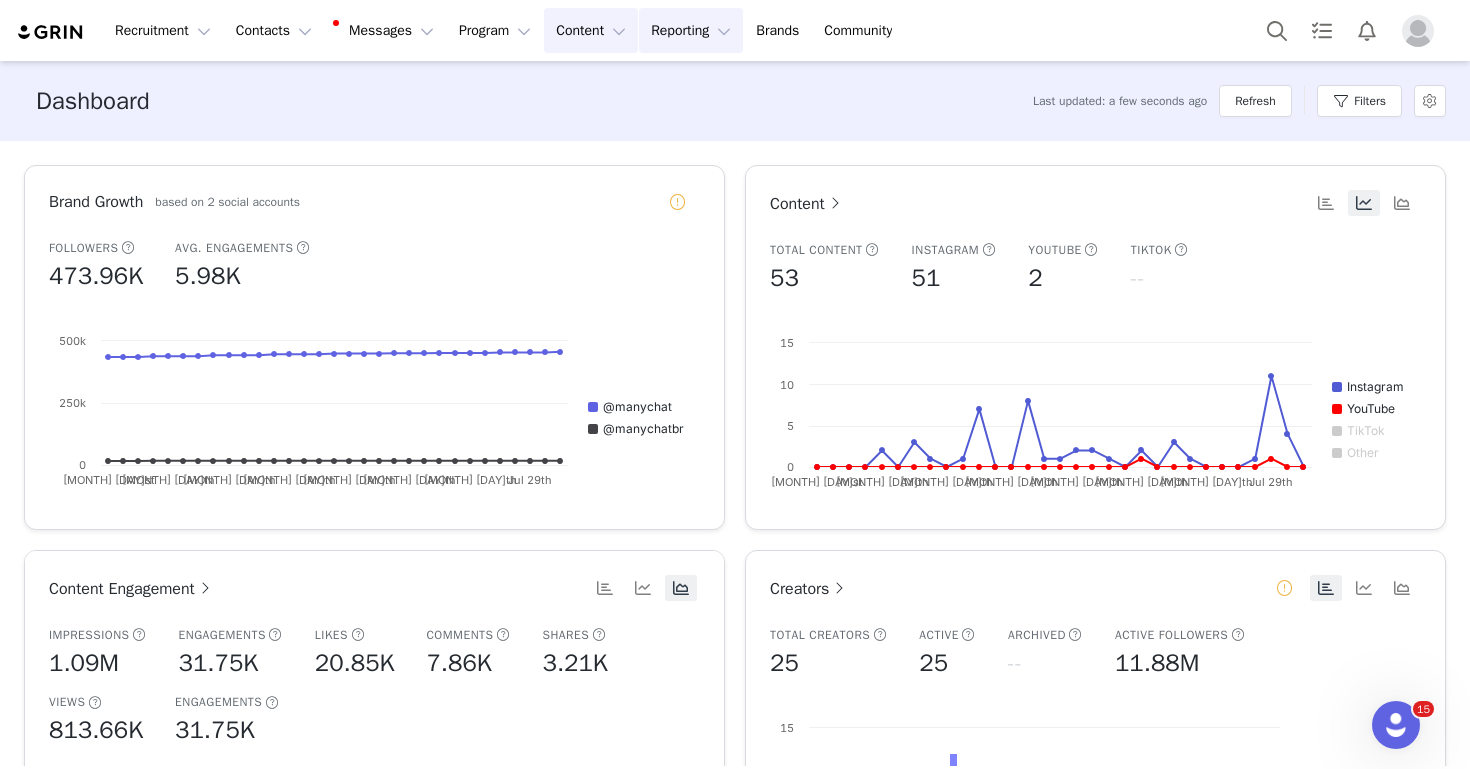 click on "Content Content" at bounding box center [591, 30] 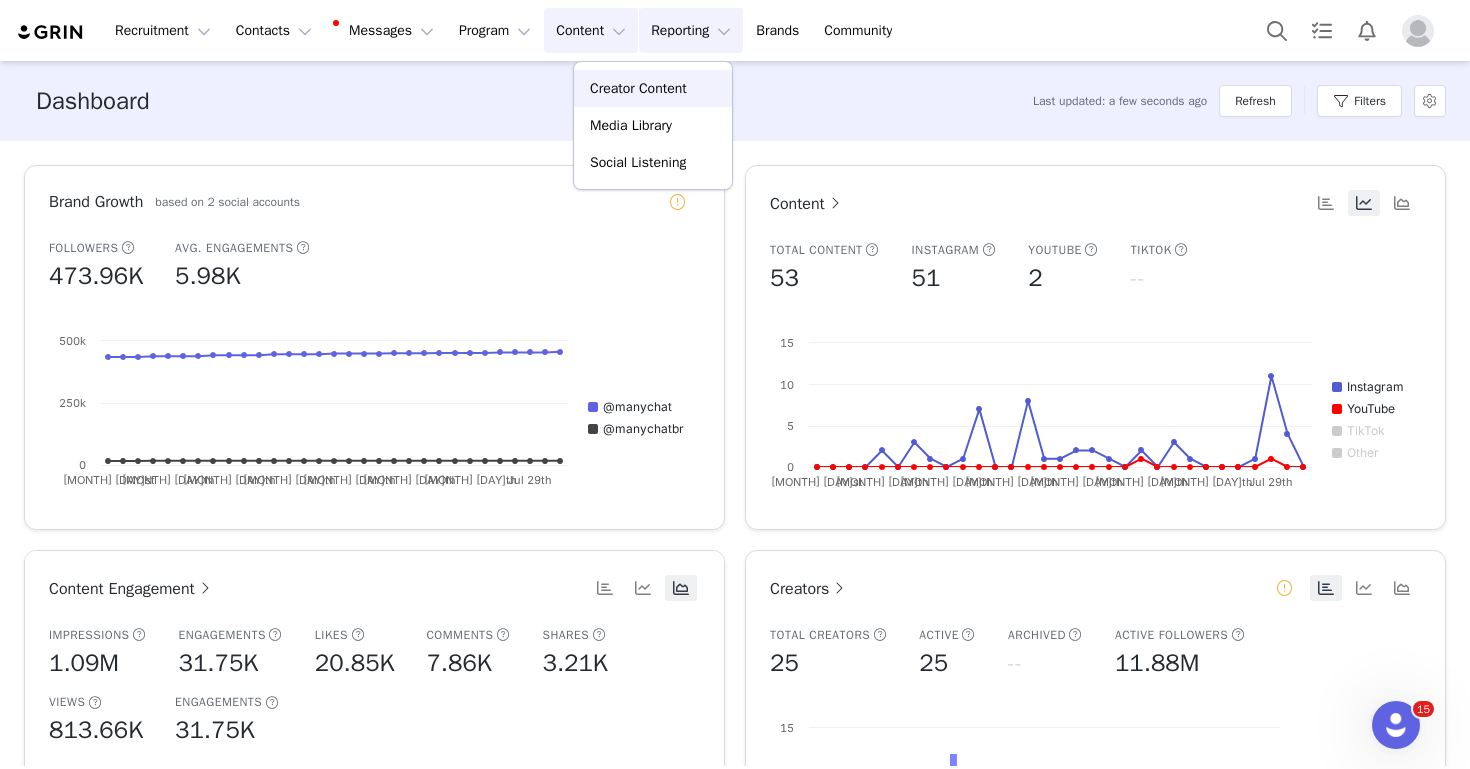 click on "Creator Content" at bounding box center (638, 88) 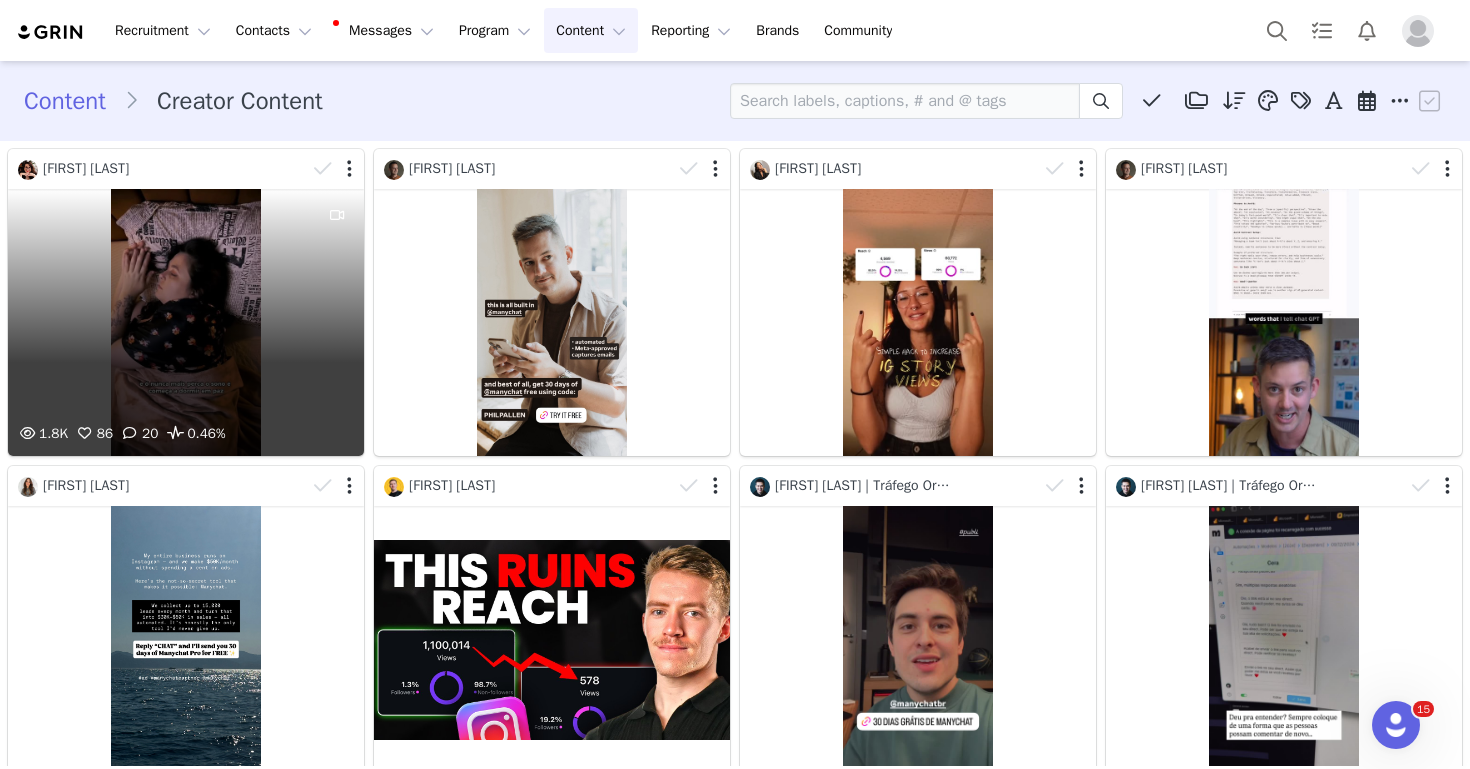 click on "[NUM]k [NUM] [NUM] [PERCENT]%" at bounding box center (186, 322) 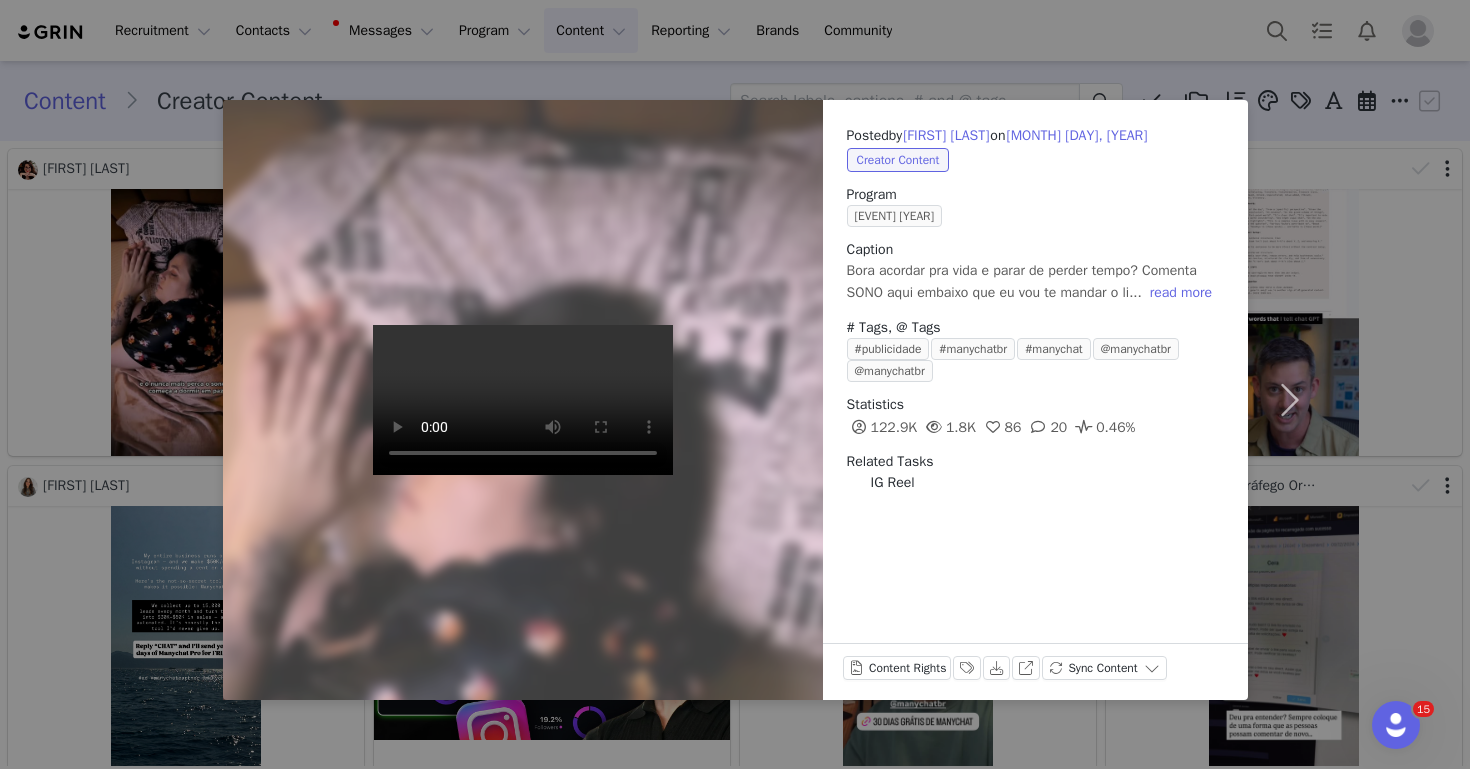 click on "Posted by [FIRST] [LAST] on [MONTH] [DAY], [YEAR] Creator Content Program [EVENT] [YEAR] Caption Bora acordar pra vida e parar de perder tempo? Comenta SONO aqui embaixo que eu vou te mandar o li... read more # Tags, @ Tags #publicidade #manychatbr #manychat @[DOMAIN] @[DOMAIN] Statistics 122.9K 1.8K 86 20 0.46% Related Tasks IG Reel Content Rights Labels & Tags Download View on Instagram Sync Content" at bounding box center [735, 384] 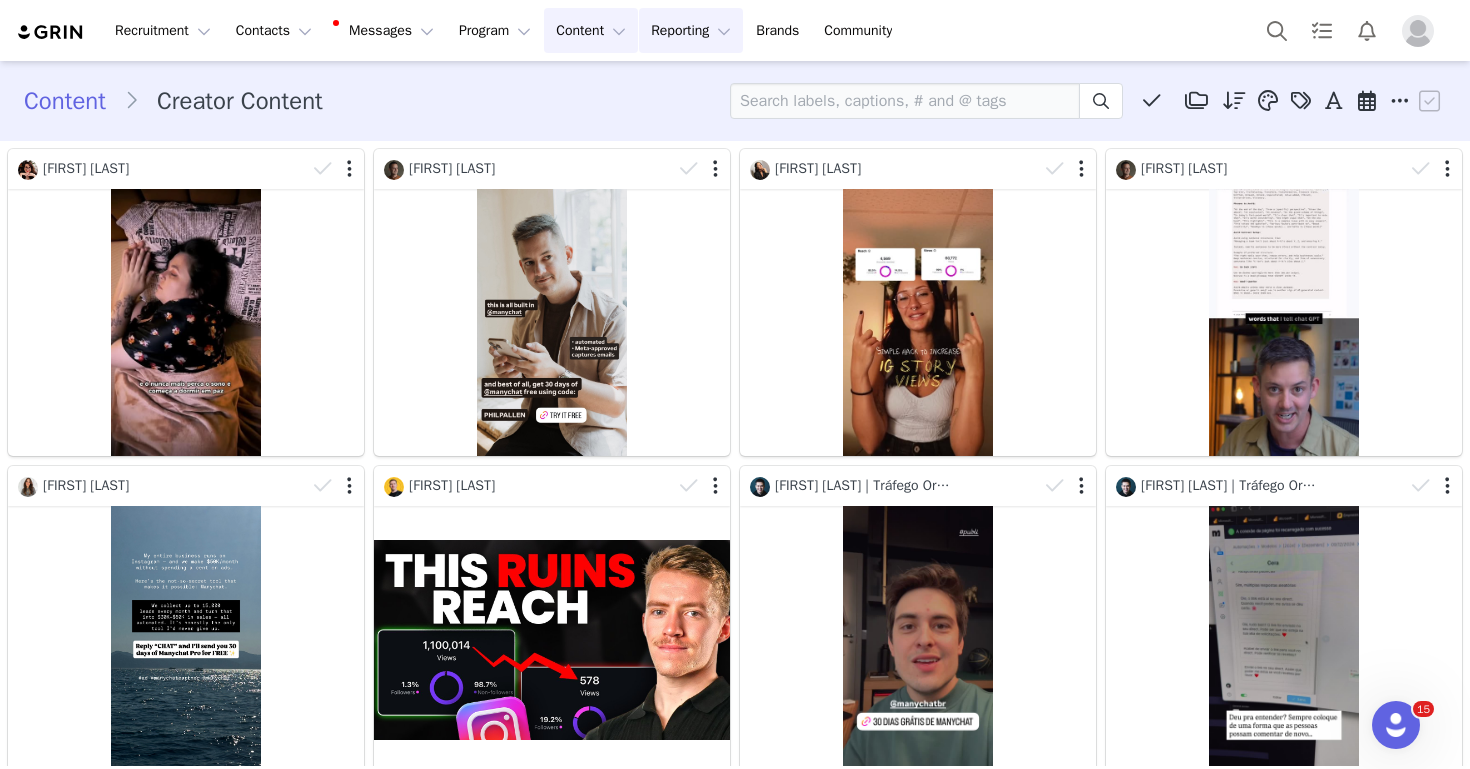 click on "Reporting Reporting" at bounding box center [691, 30] 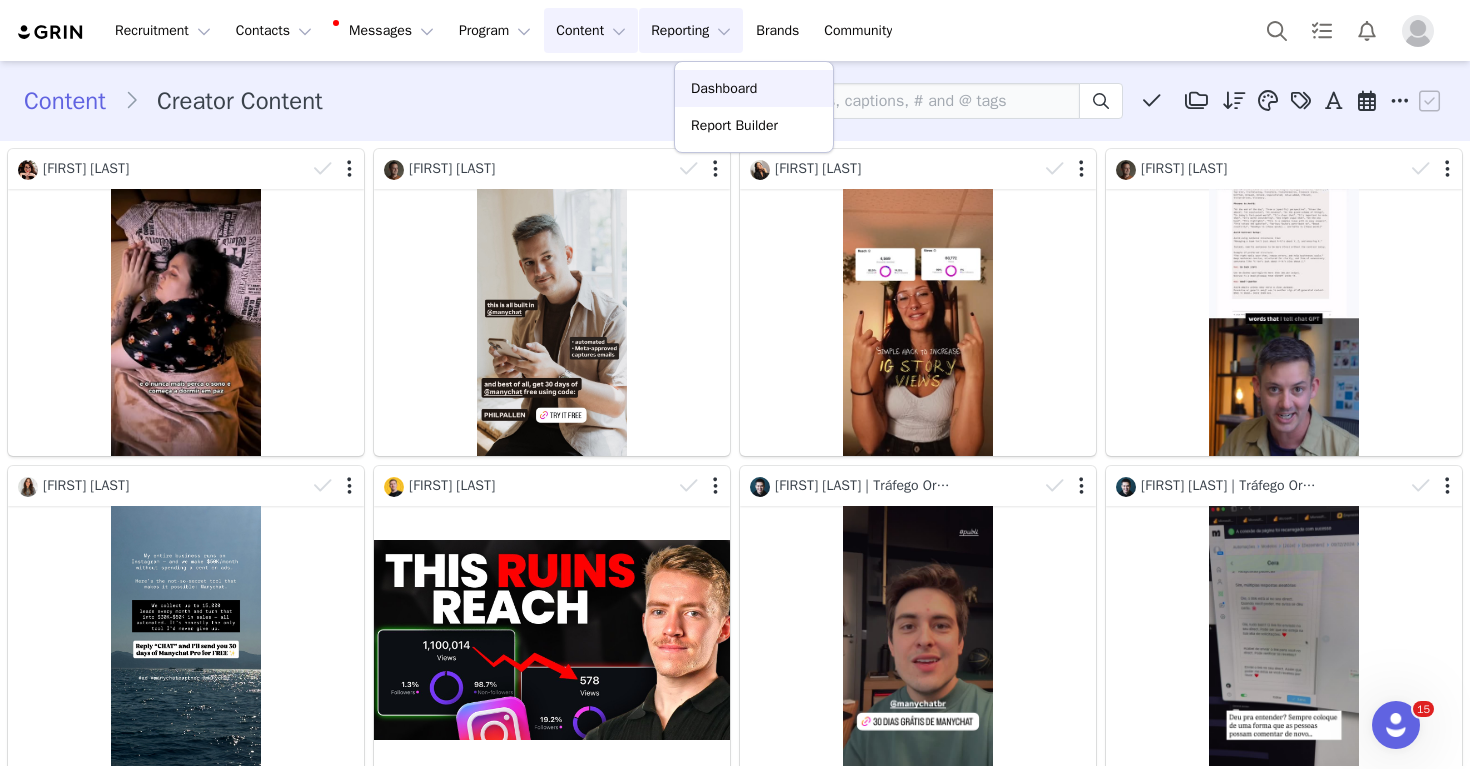 click on "Dashboard" at bounding box center [724, 88] 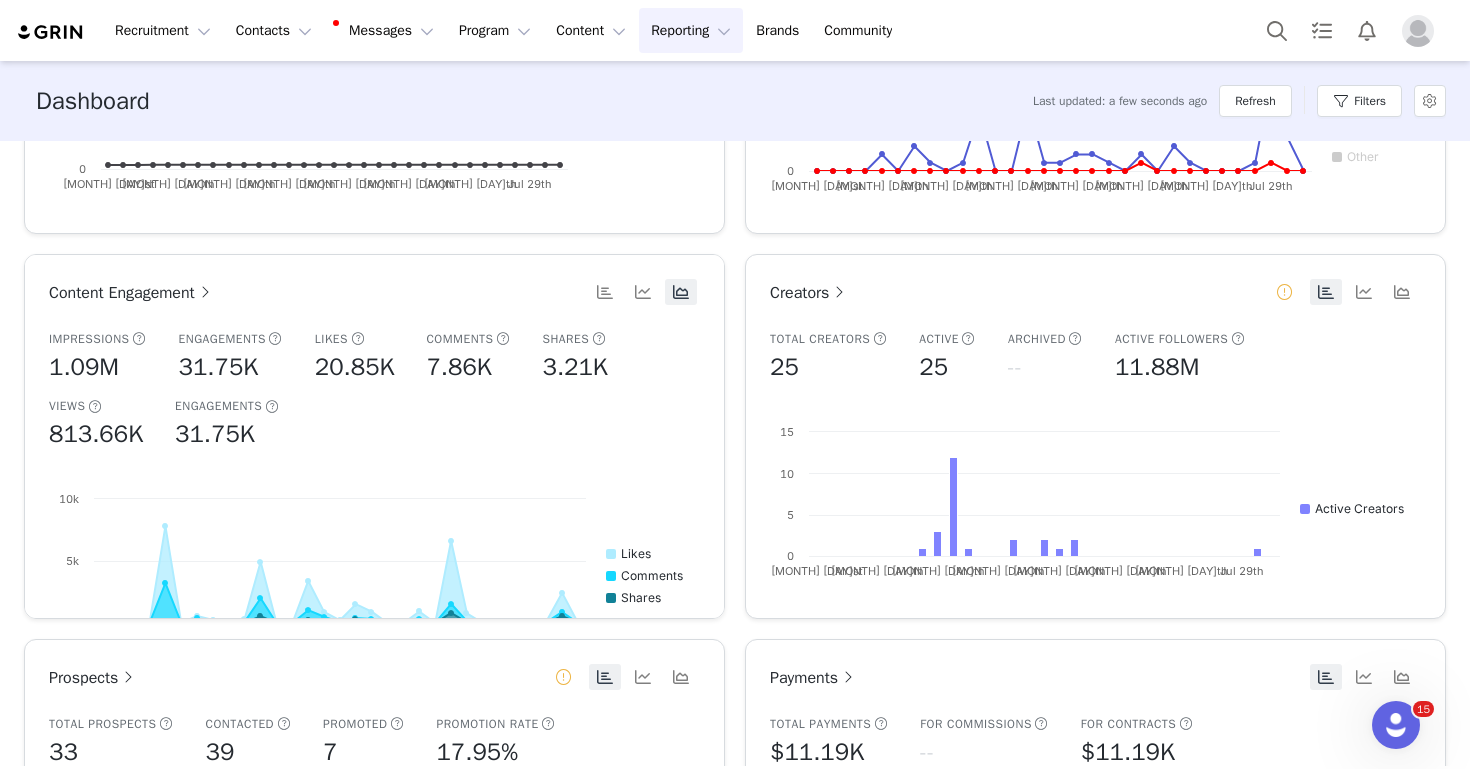 scroll, scrollTop: 276, scrollLeft: 0, axis: vertical 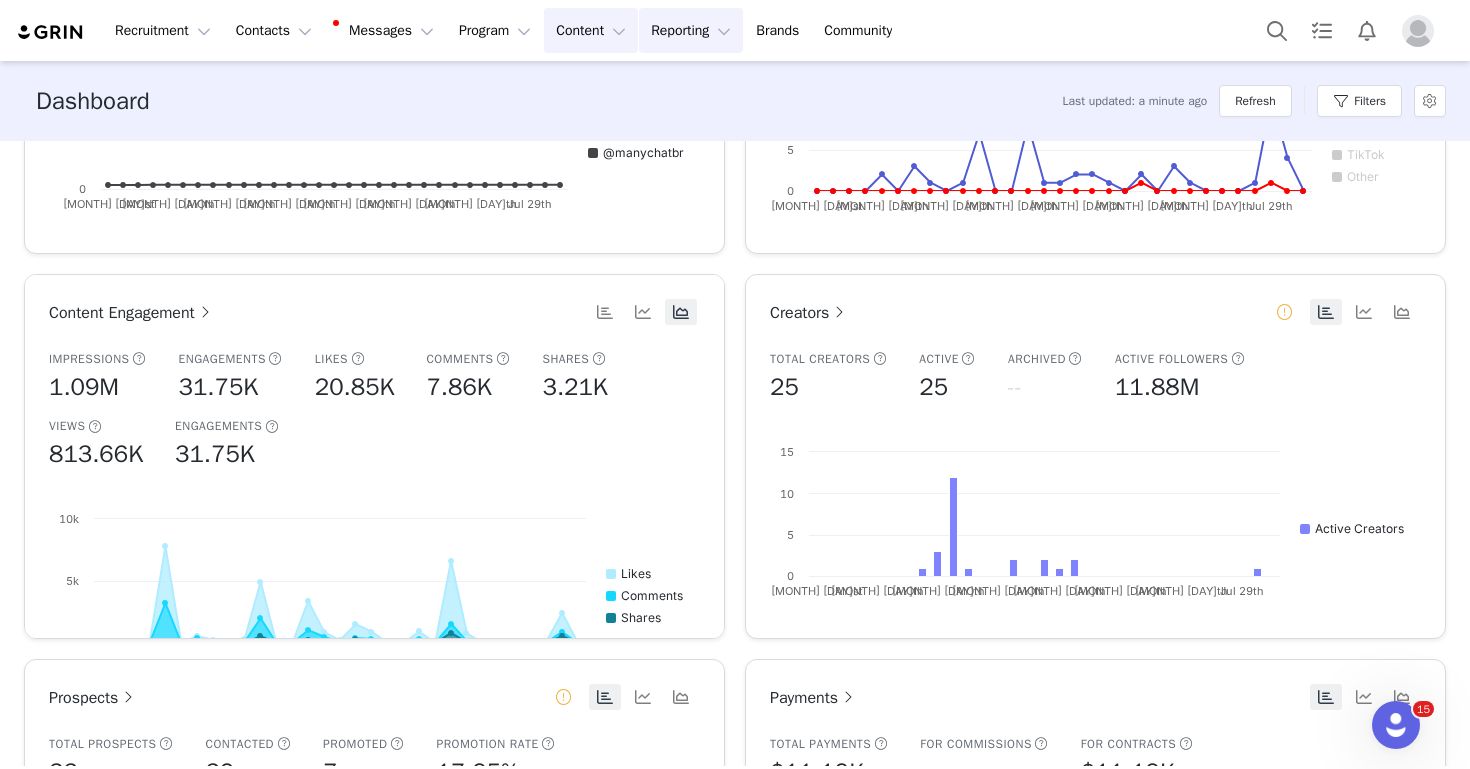 click on "Content Content" at bounding box center [591, 30] 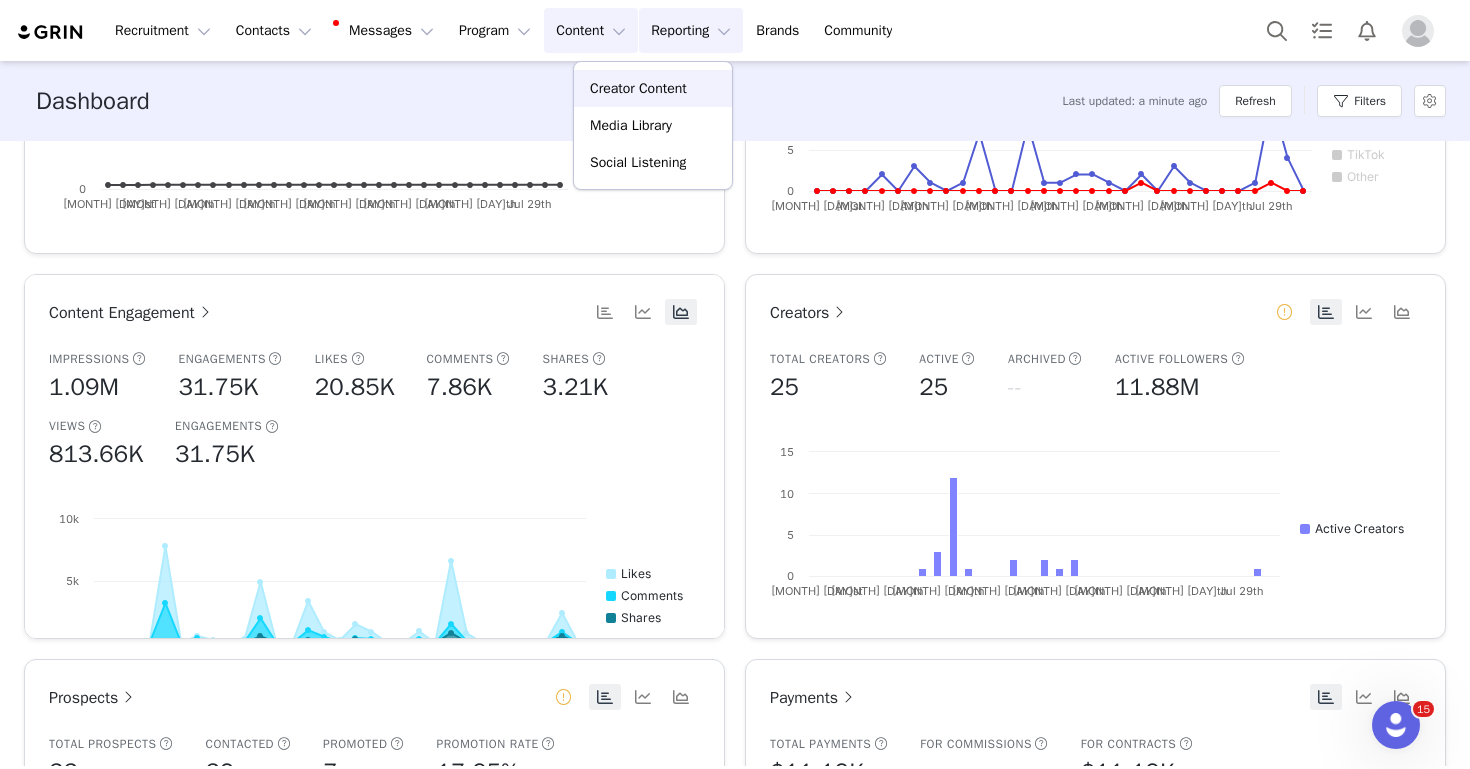 click on "Creator Content" at bounding box center (638, 88) 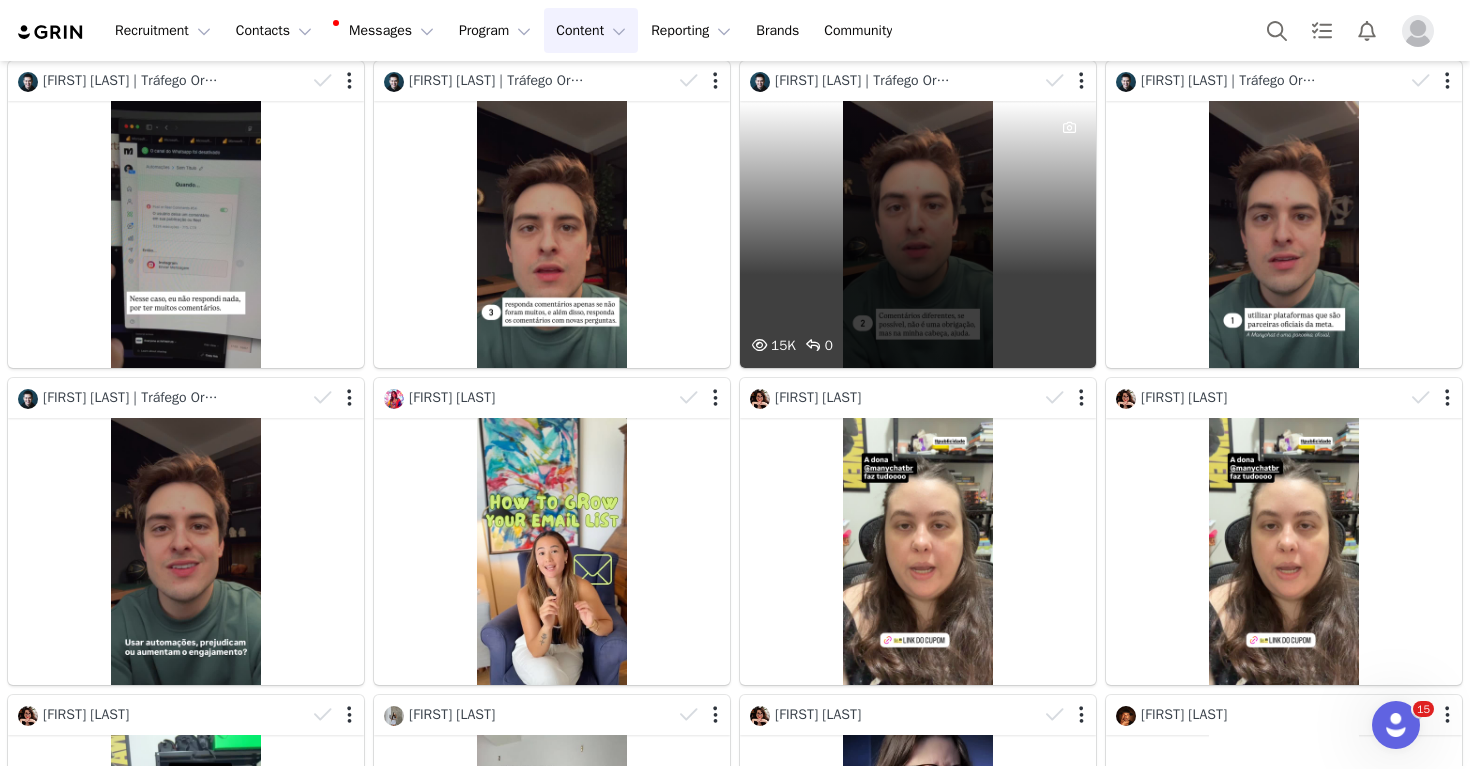 scroll, scrollTop: 852, scrollLeft: 0, axis: vertical 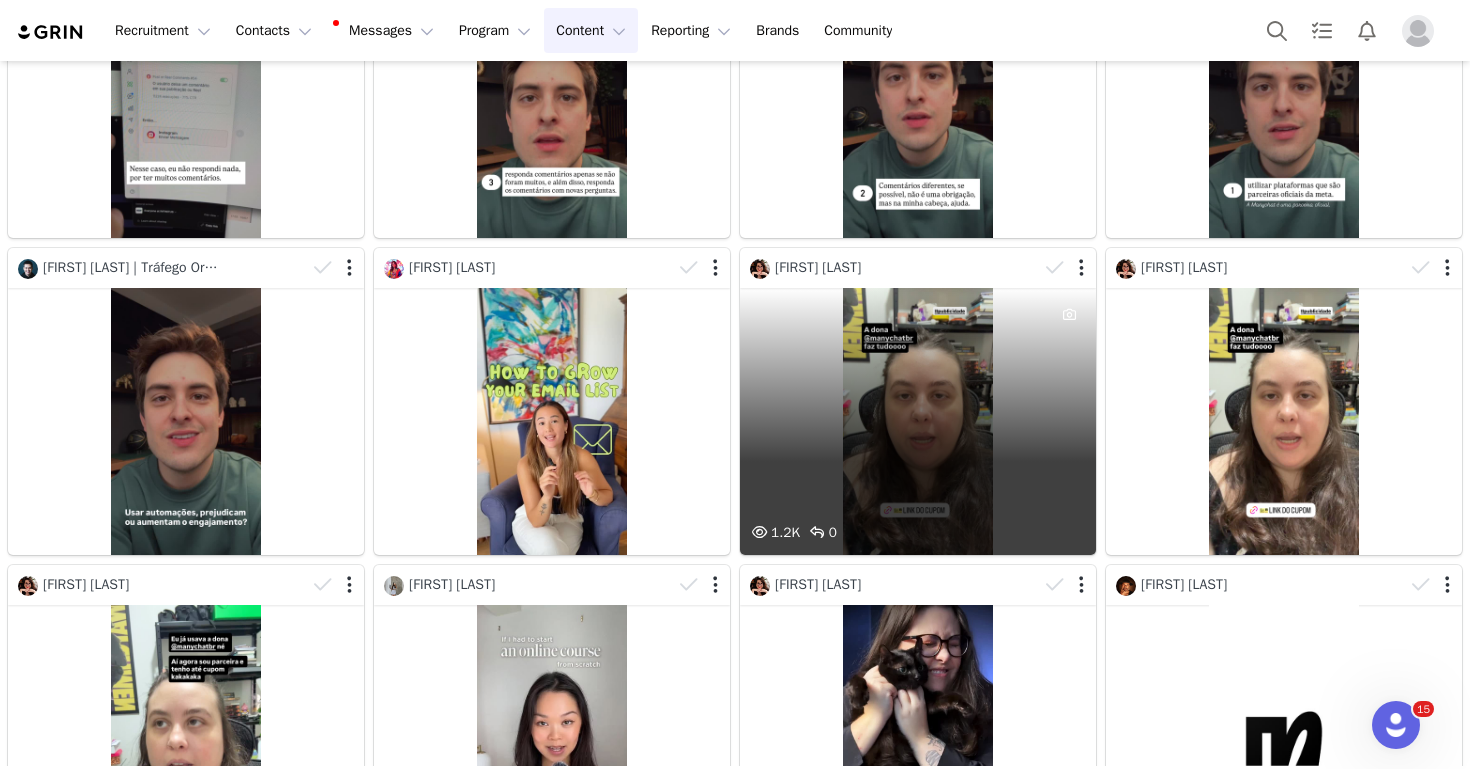 click on "1.2K  0" at bounding box center (918, 421) 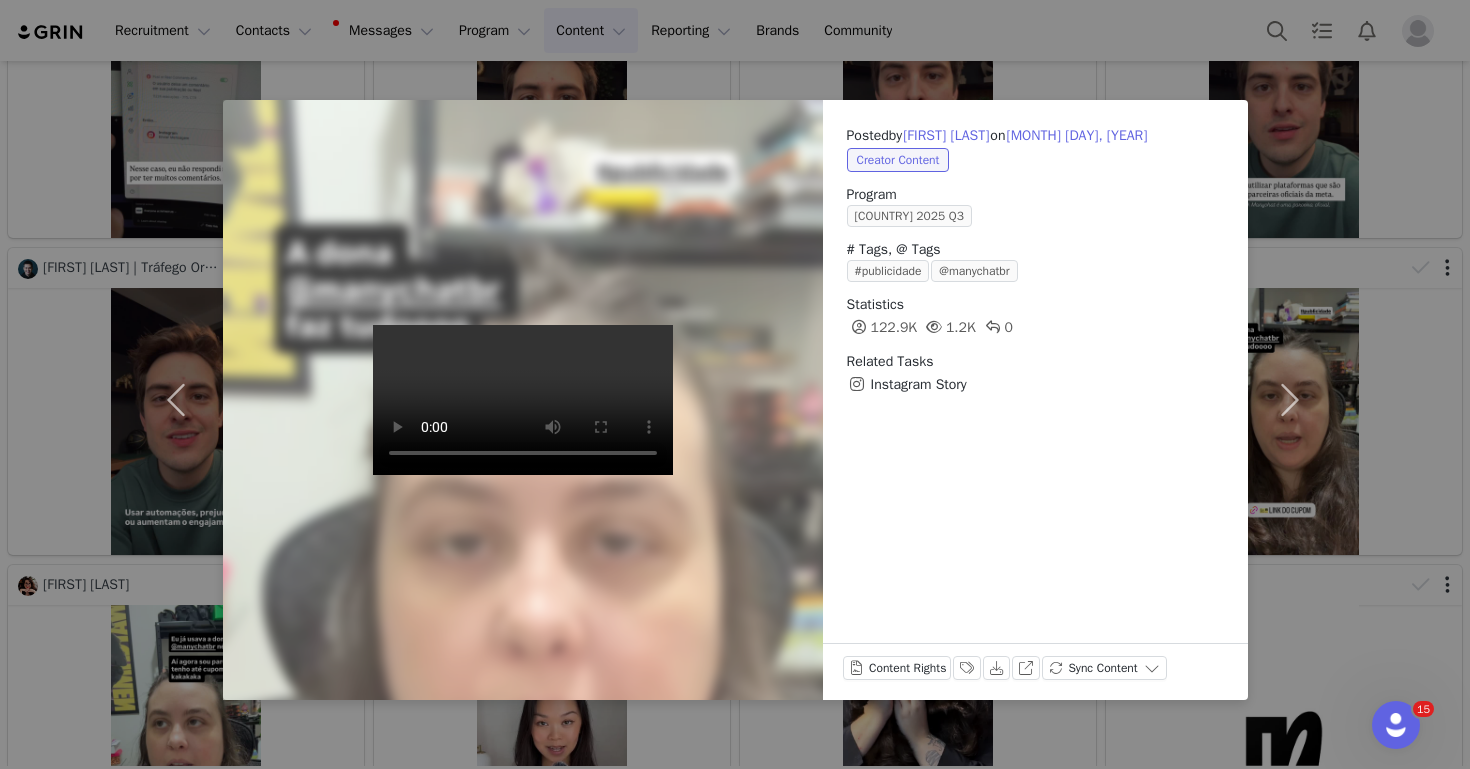 click on "Posted by [FIRST] [LAST] on [MONTH] [DAY], [YEAR] Creator Content Program [COUNTRY] 2025 Q3 # Tags, @ Tags #publicidade @manychatbr Statistics 122.9K 1.2K 0 Related Tasks Instagram Story Content Rights Labels & Tags Download View on Instagram Sync Content" at bounding box center (735, 384) 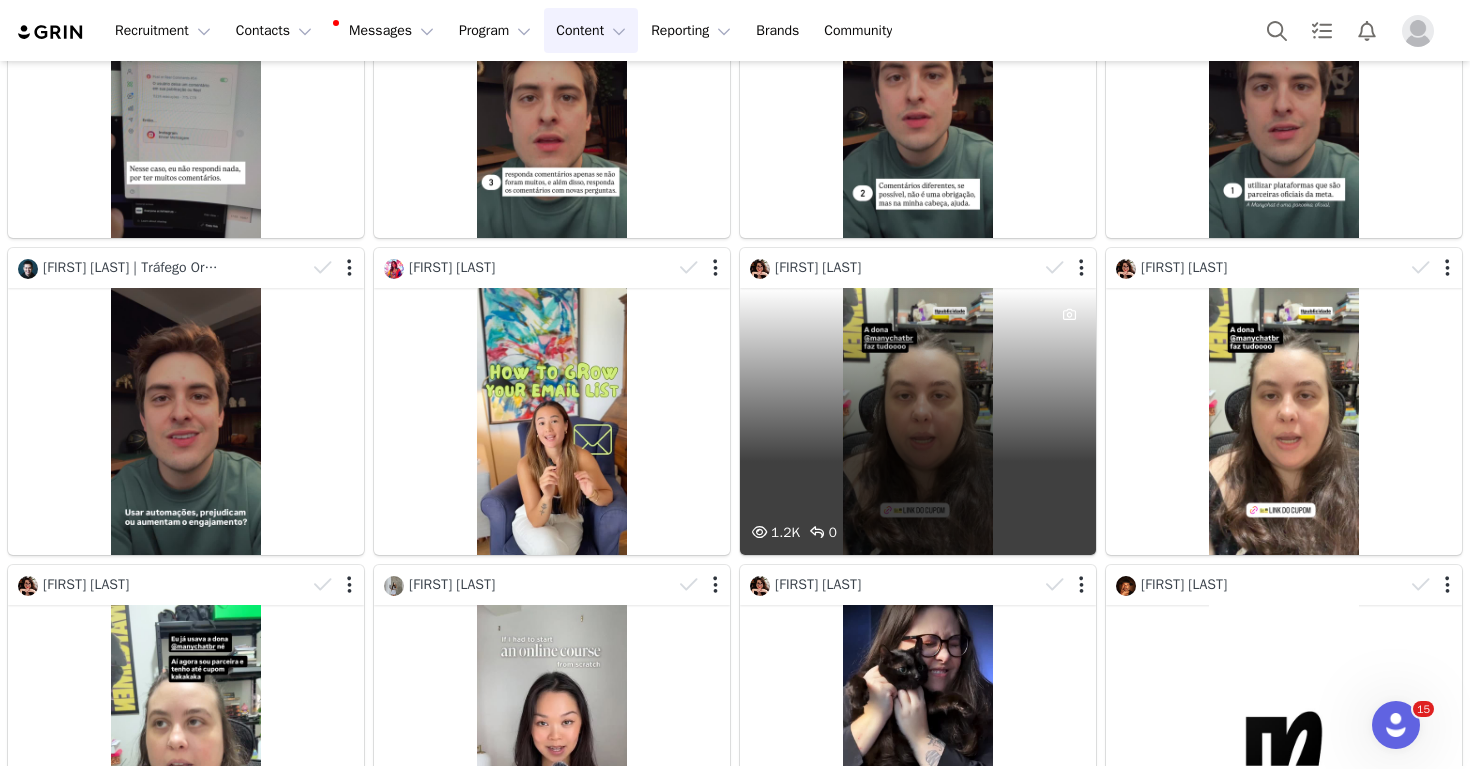 click on "1.2K  0" at bounding box center (918, 421) 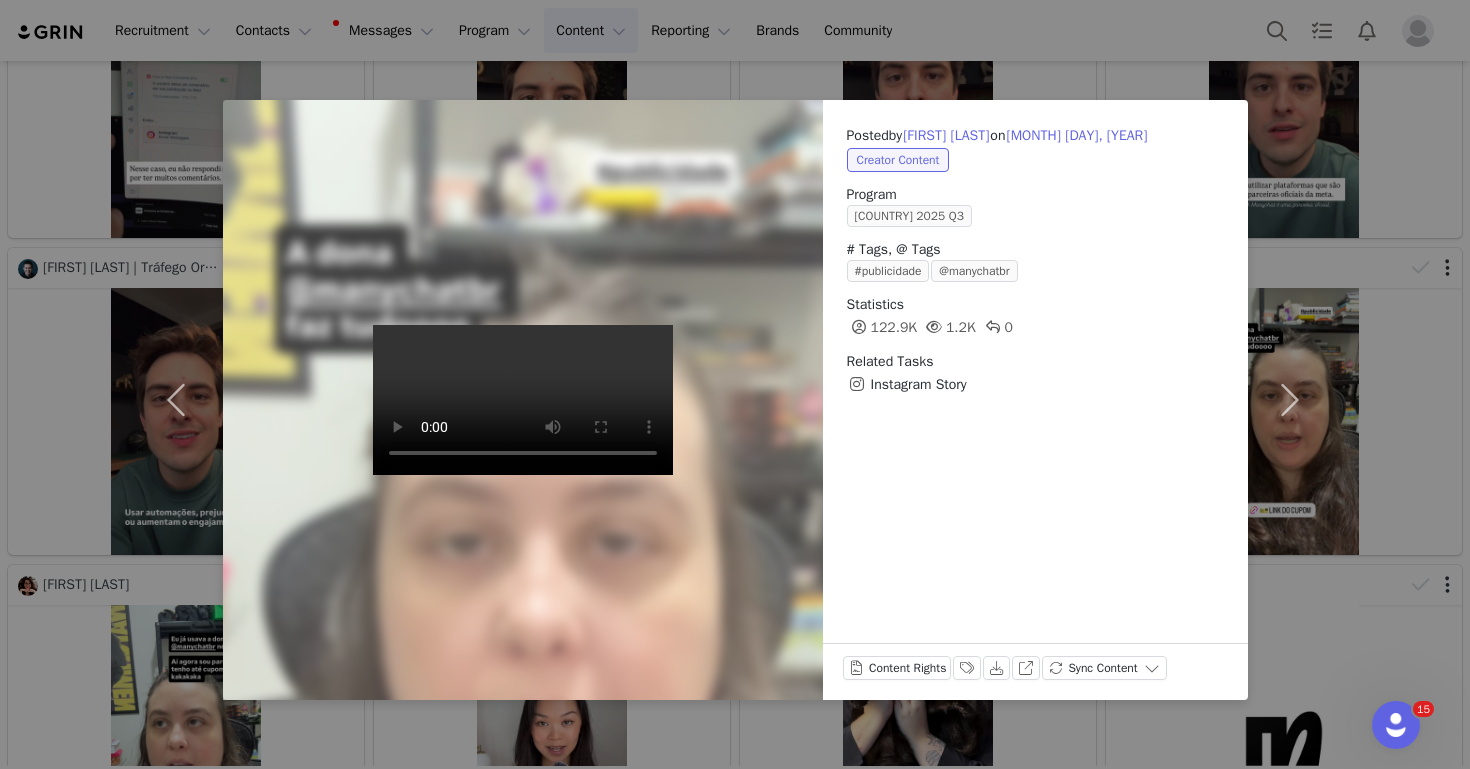 click on "Posted by [FIRST] [LAST] on [MONTH] [DAY], [YEAR] Creator Content Program [COUNTRY] 2025 Q3 # Tags, @ Tags #publicidade @manychatbr Statistics 122.9K 1.2K 0 Related Tasks Instagram Story Content Rights Labels & Tags Download View on Instagram Sync Content" at bounding box center (735, 384) 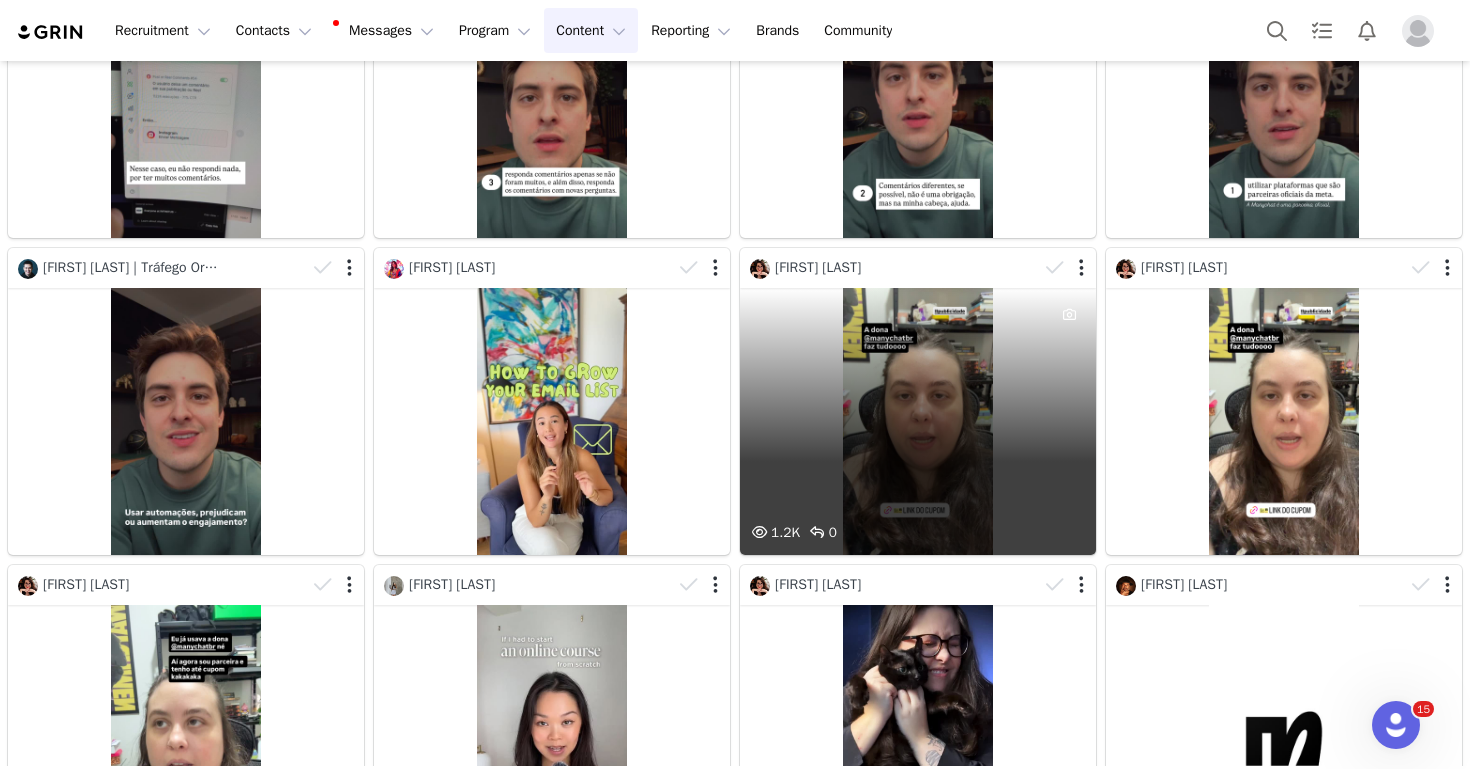 scroll, scrollTop: 1213, scrollLeft: 0, axis: vertical 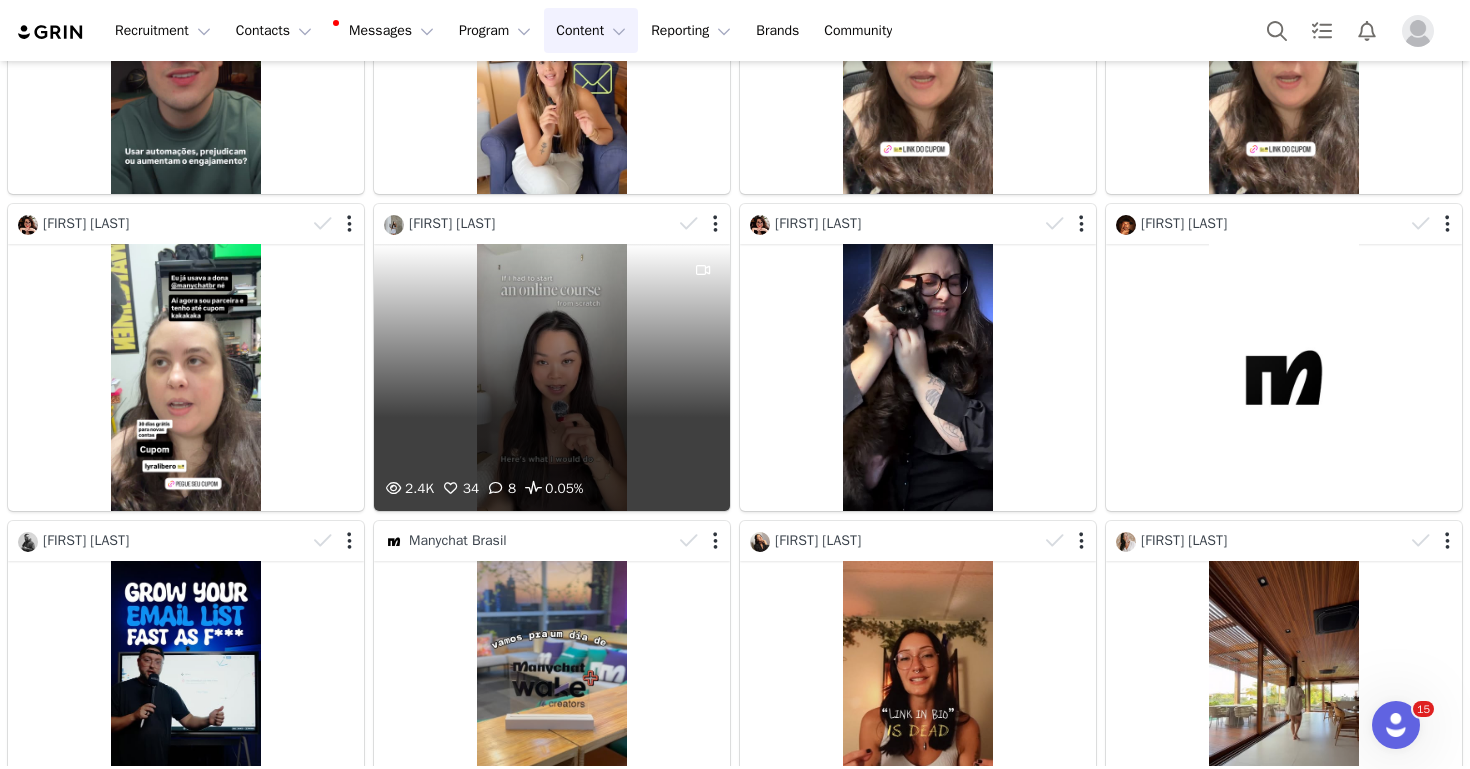 click on "2.4K  34  8  0.05%" at bounding box center [552, 377] 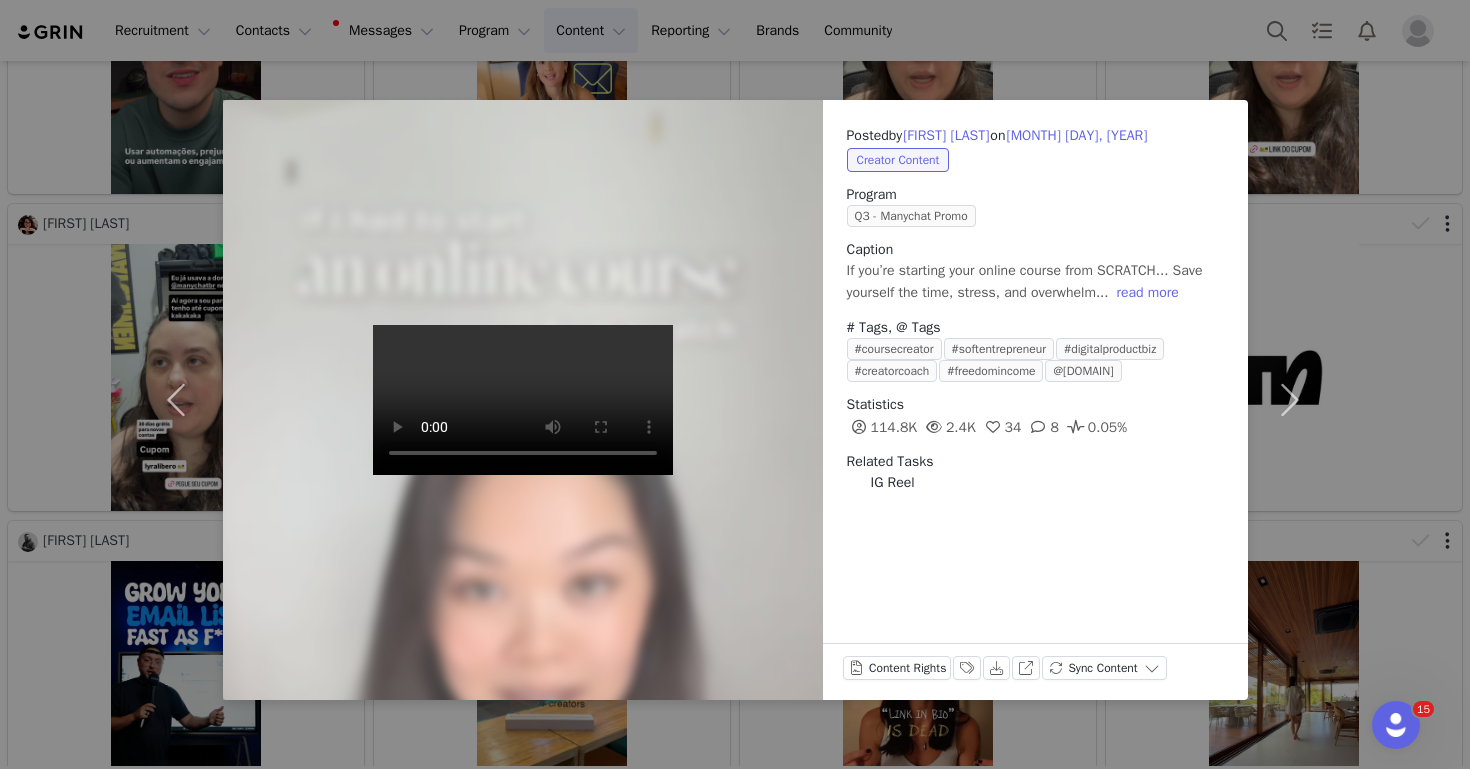 click at bounding box center [523, 400] 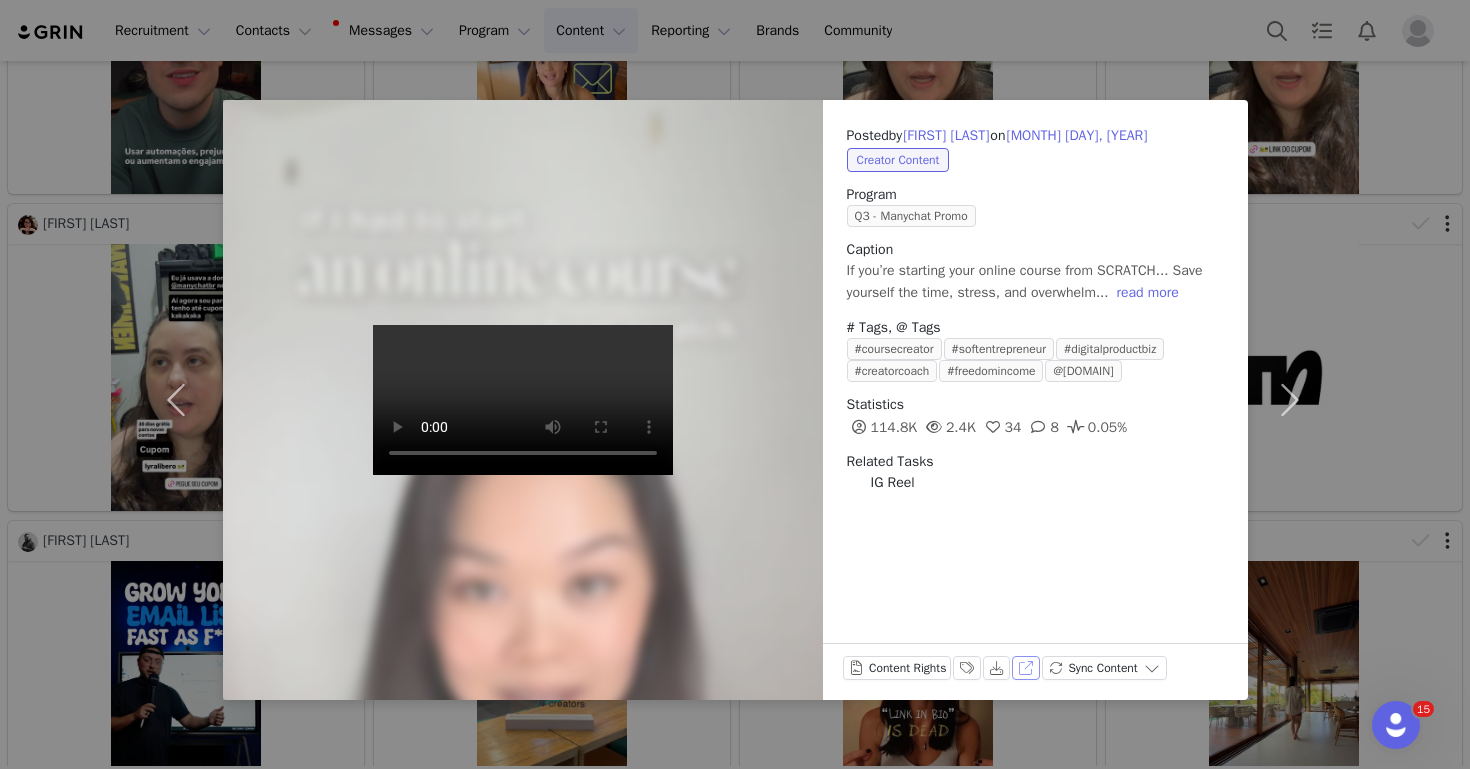 click on "View on Instagram" at bounding box center [1026, 668] 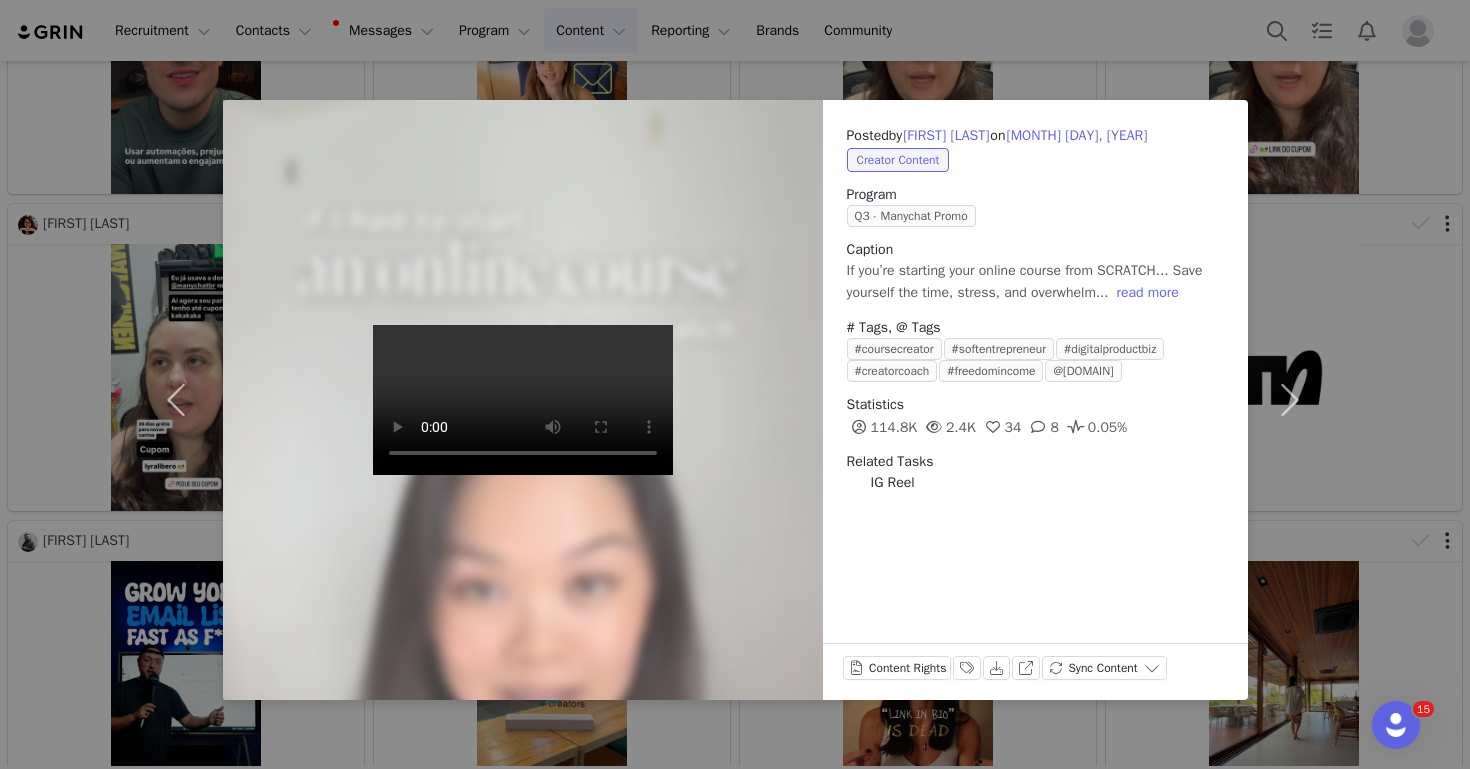 click on "Posted by [FIRST] [LAST] on [MONTH] [DAY], [YEAR] Creator Content Program Q3 - Manychat Promo Caption If you’re starting your online course from SCRATCH... Save yourself the time, stress, and overwhelm... read more # Tags, @ Tags #coursecreator #softentrepreneur #digitalproductbiz #creatorcoach #freedomincome @creativelylinda.co Statistics 114.8K 2.4K 34 8 0.05% Related Tasks IG Reel Content Rights Labels & Tags Download View on Instagram Sync Content" at bounding box center [735, 384] 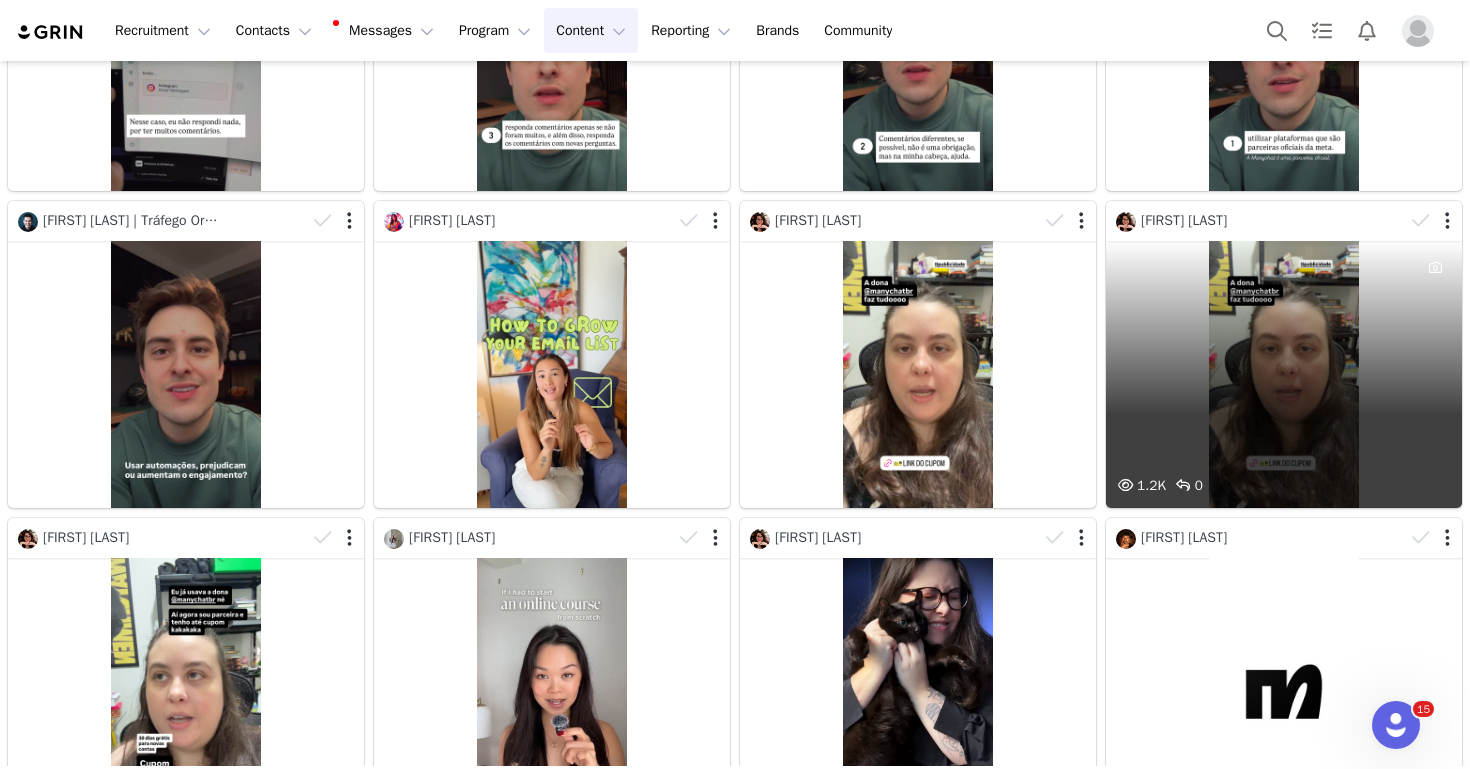 scroll, scrollTop: 1283, scrollLeft: 0, axis: vertical 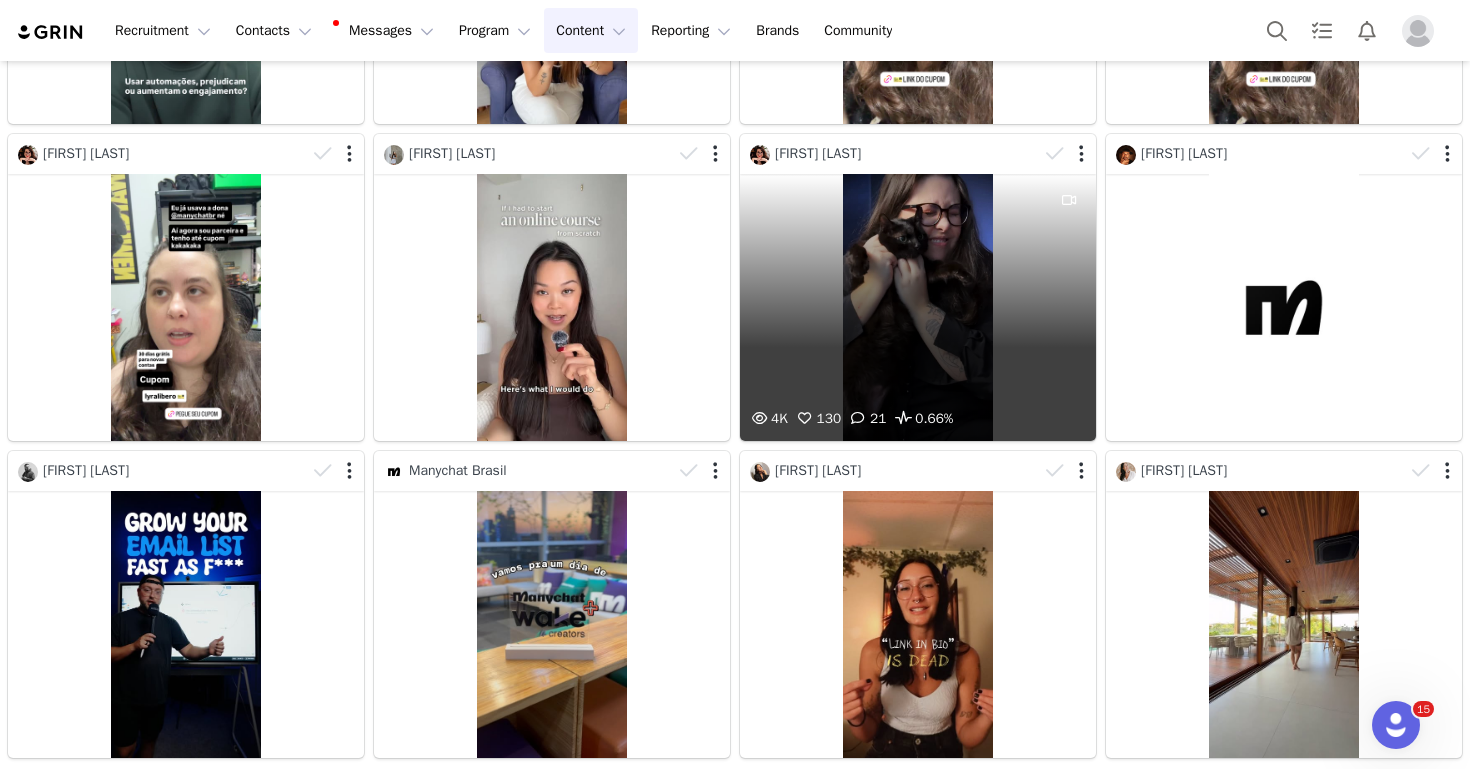 click on "4K  130  21  0.66%" at bounding box center [918, 307] 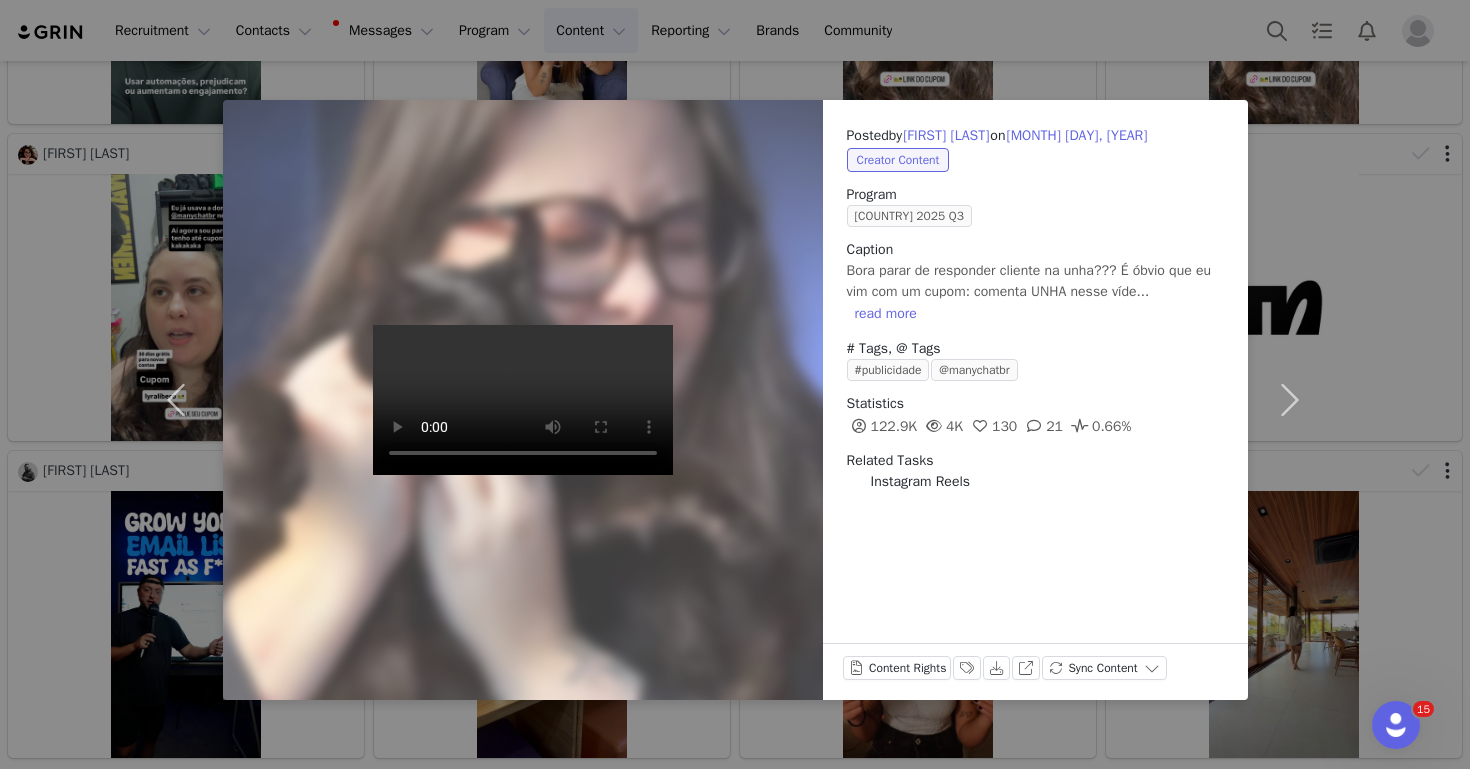 click on "Posted by [FIRST] [LAST] on [MONTH] [DAY], [YEAR] Creator Content Program [COUNTRY] [YEAR] Q3 Caption Bora parar de responder cliente na unha??? É óbvio que eu vim com um cupom: comenta UNHA nesse víde... read more # Tags, @ Tags #publicidade @manychatbr Statistics 122.9K 4K 130 21 0.66% Related Tasks Instagram Reels Content Rights Labels & Tags Download View on Instagram Sync Content" at bounding box center [735, 384] 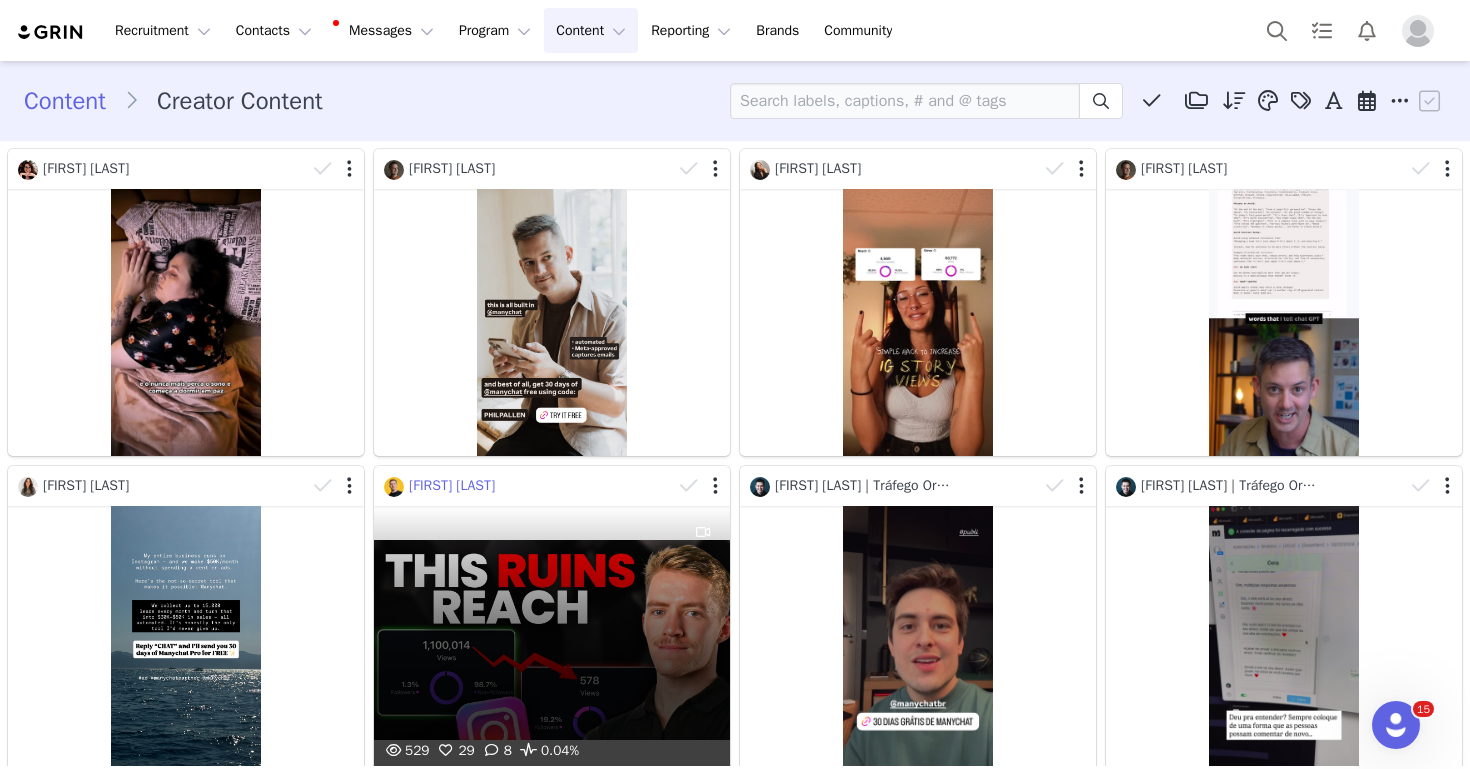 scroll, scrollTop: 0, scrollLeft: 0, axis: both 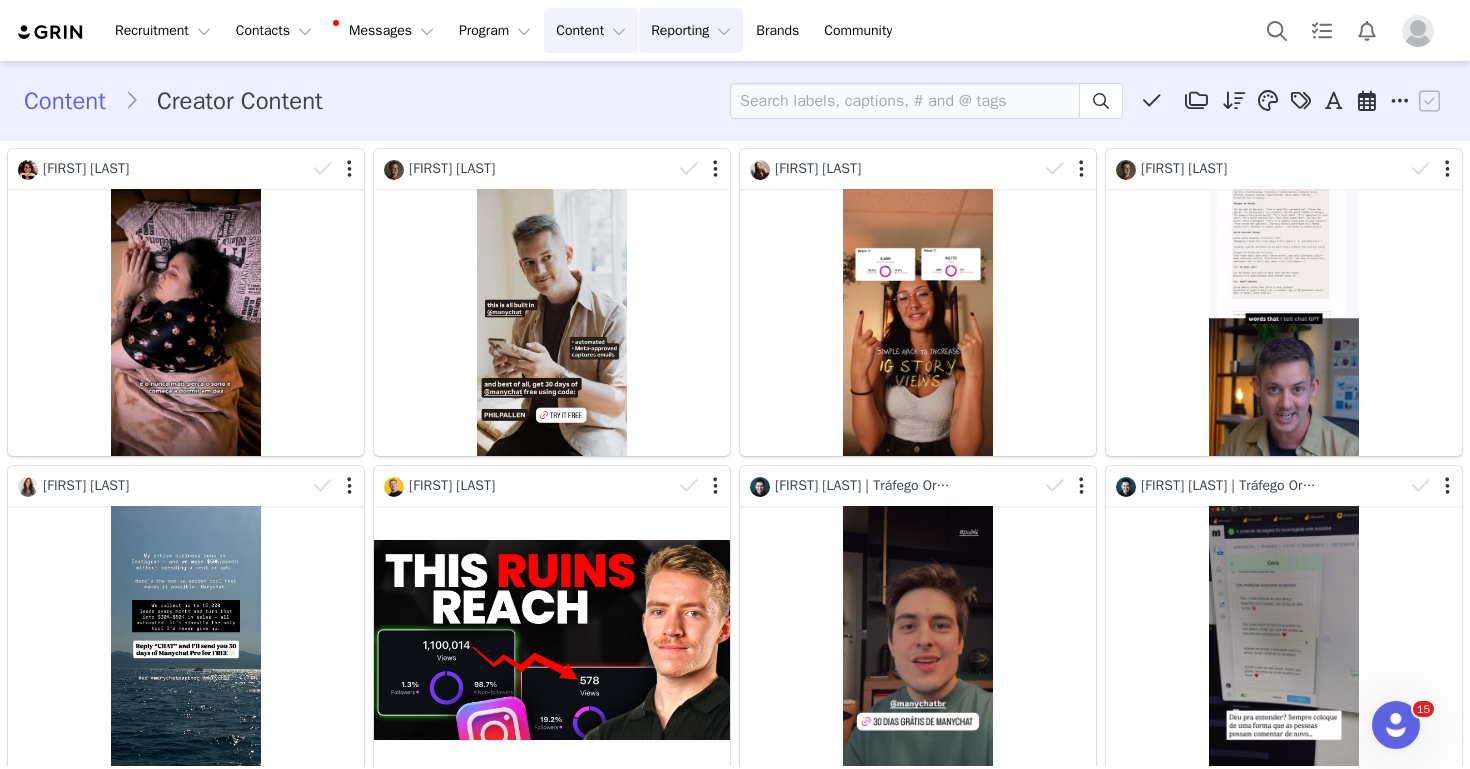 click on "Reporting Reporting" at bounding box center (691, 30) 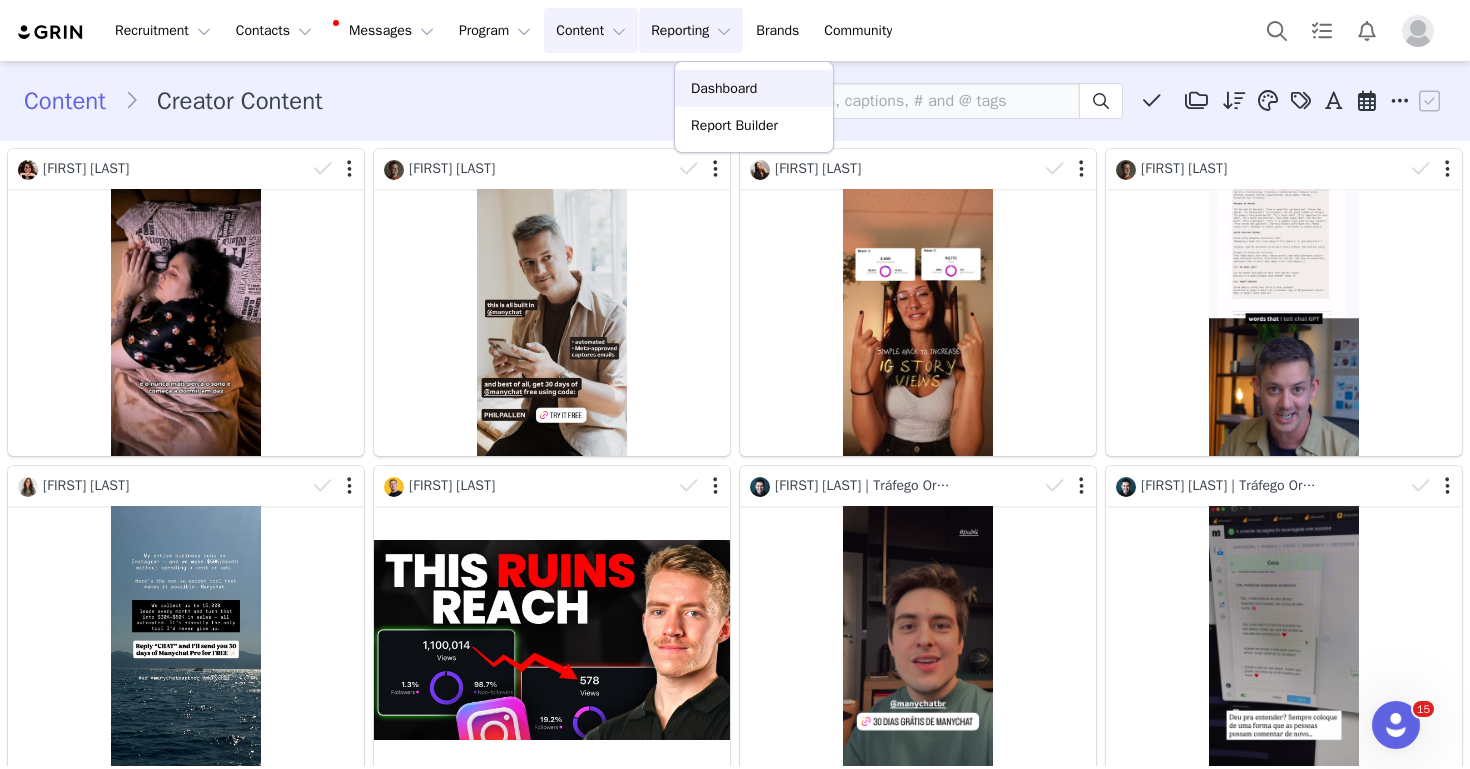 click on "Dashboard" at bounding box center [724, 88] 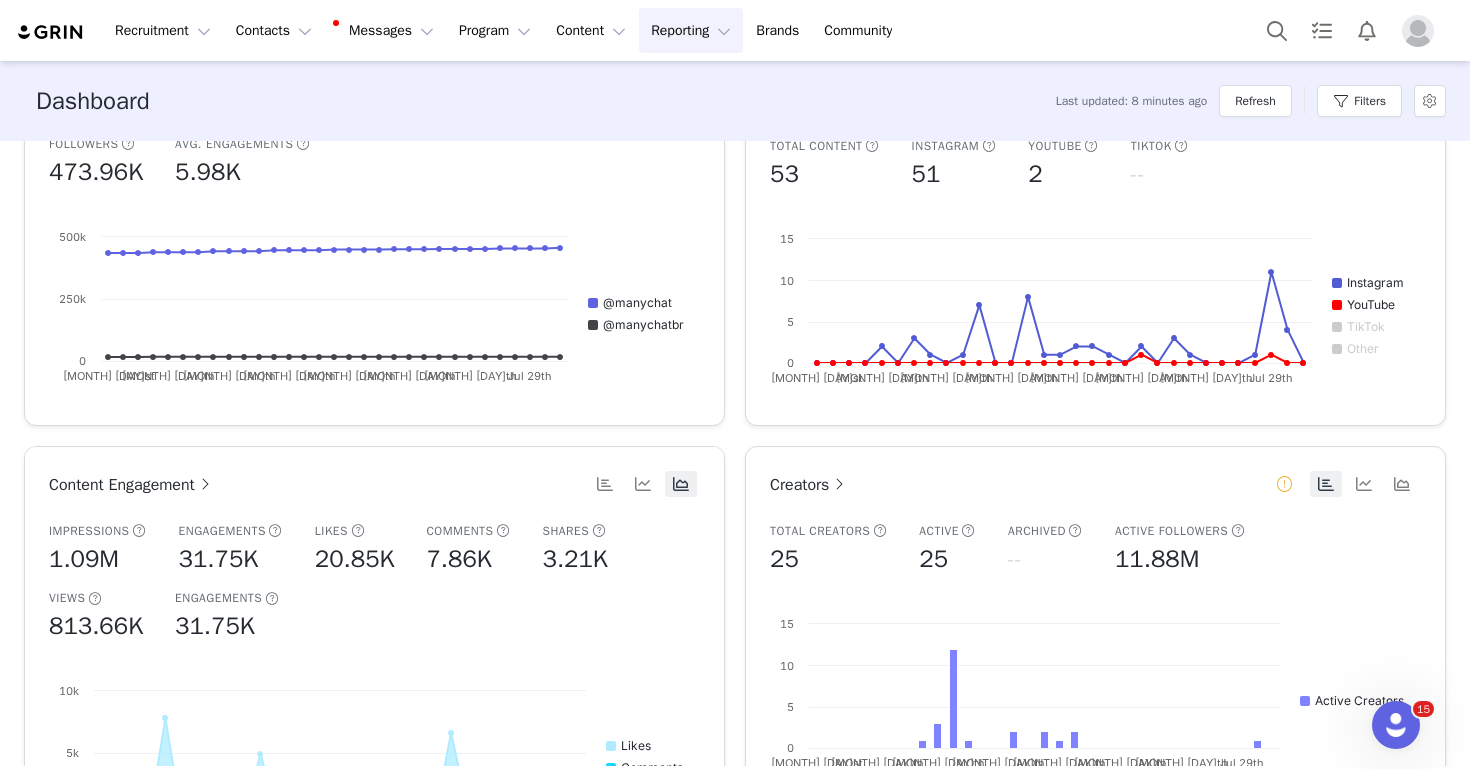 scroll, scrollTop: 105, scrollLeft: 0, axis: vertical 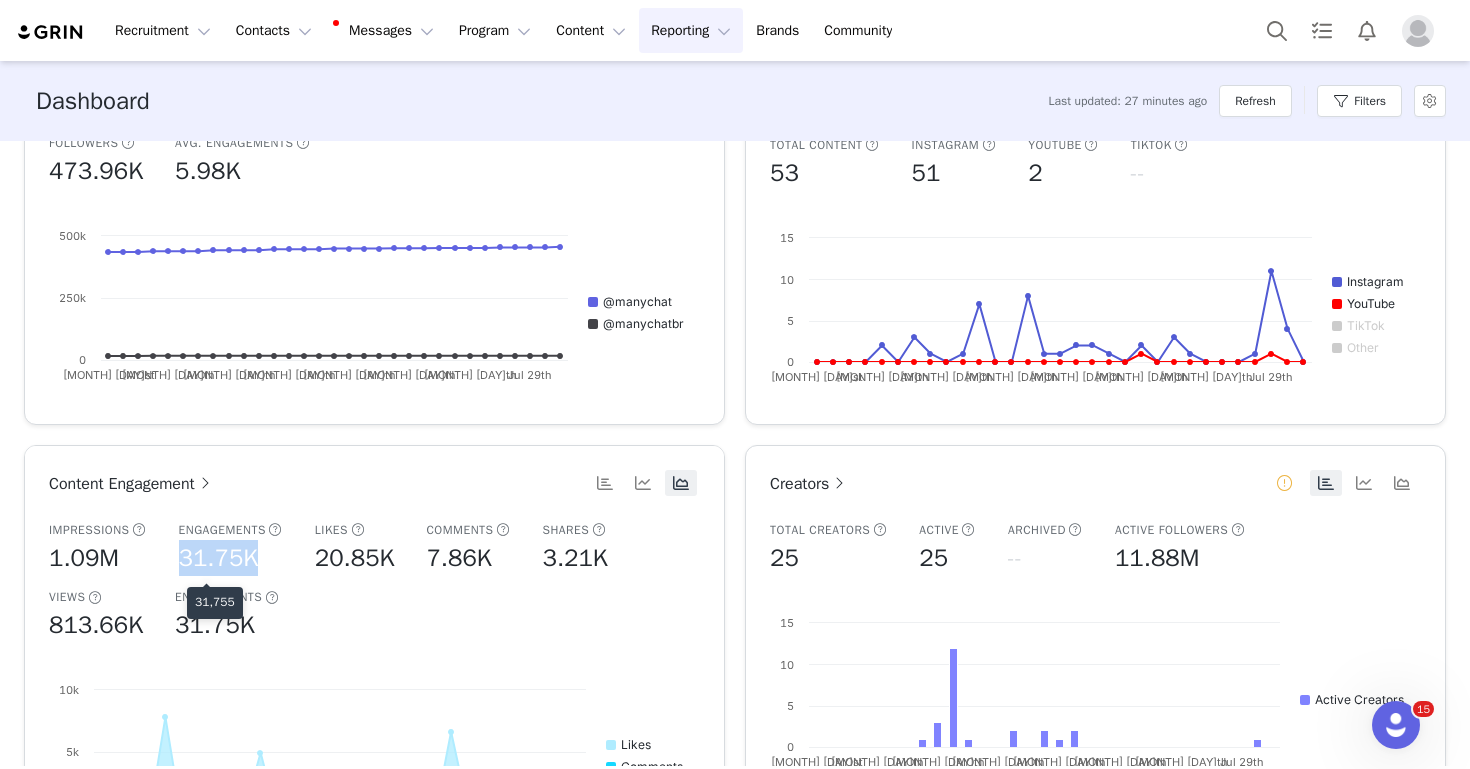 drag, startPoint x: 191, startPoint y: 554, endPoint x: 261, endPoint y: 554, distance: 70 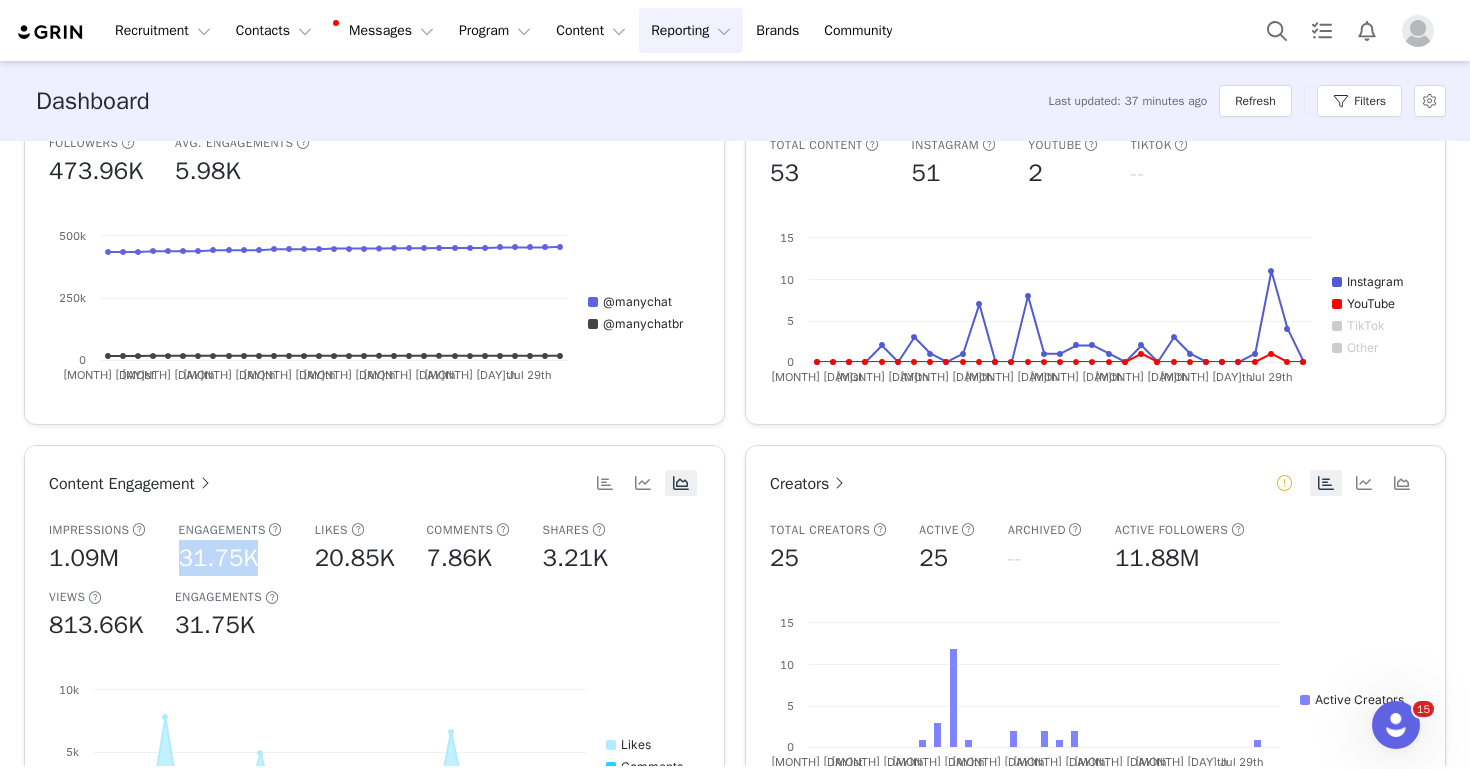 click on "Content Content" at bounding box center [591, 30] 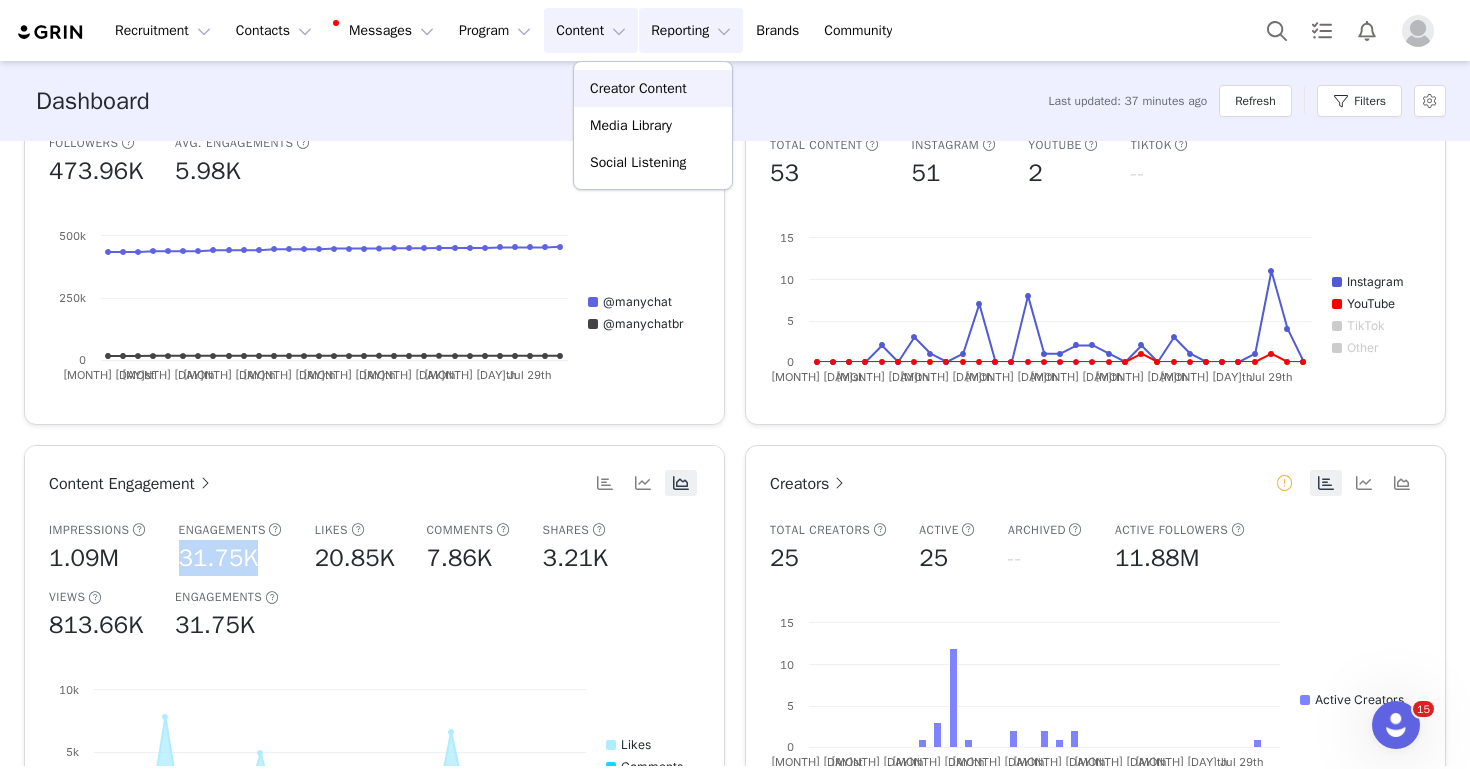 click on "Creator Content" at bounding box center [638, 88] 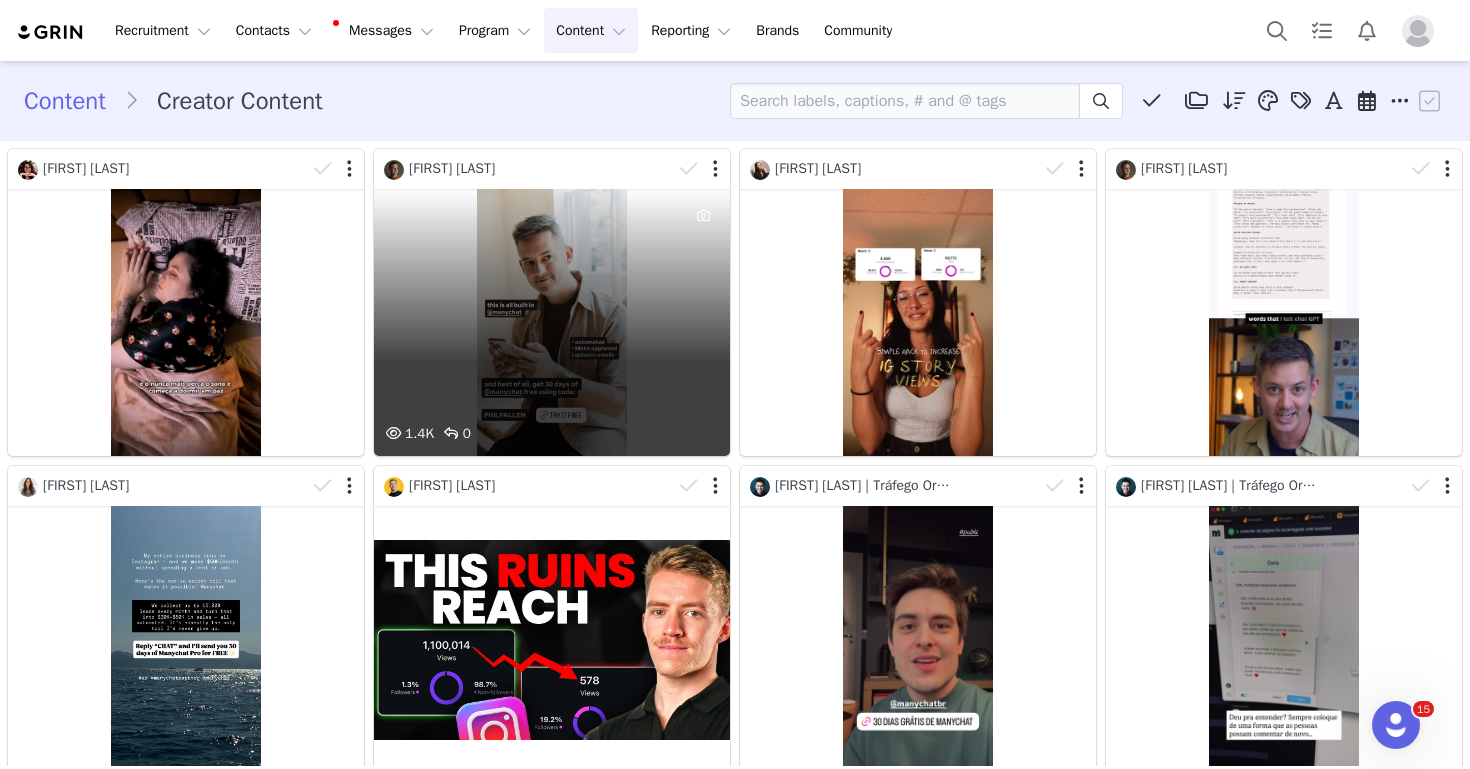 click on "1.4K  0" at bounding box center (552, 322) 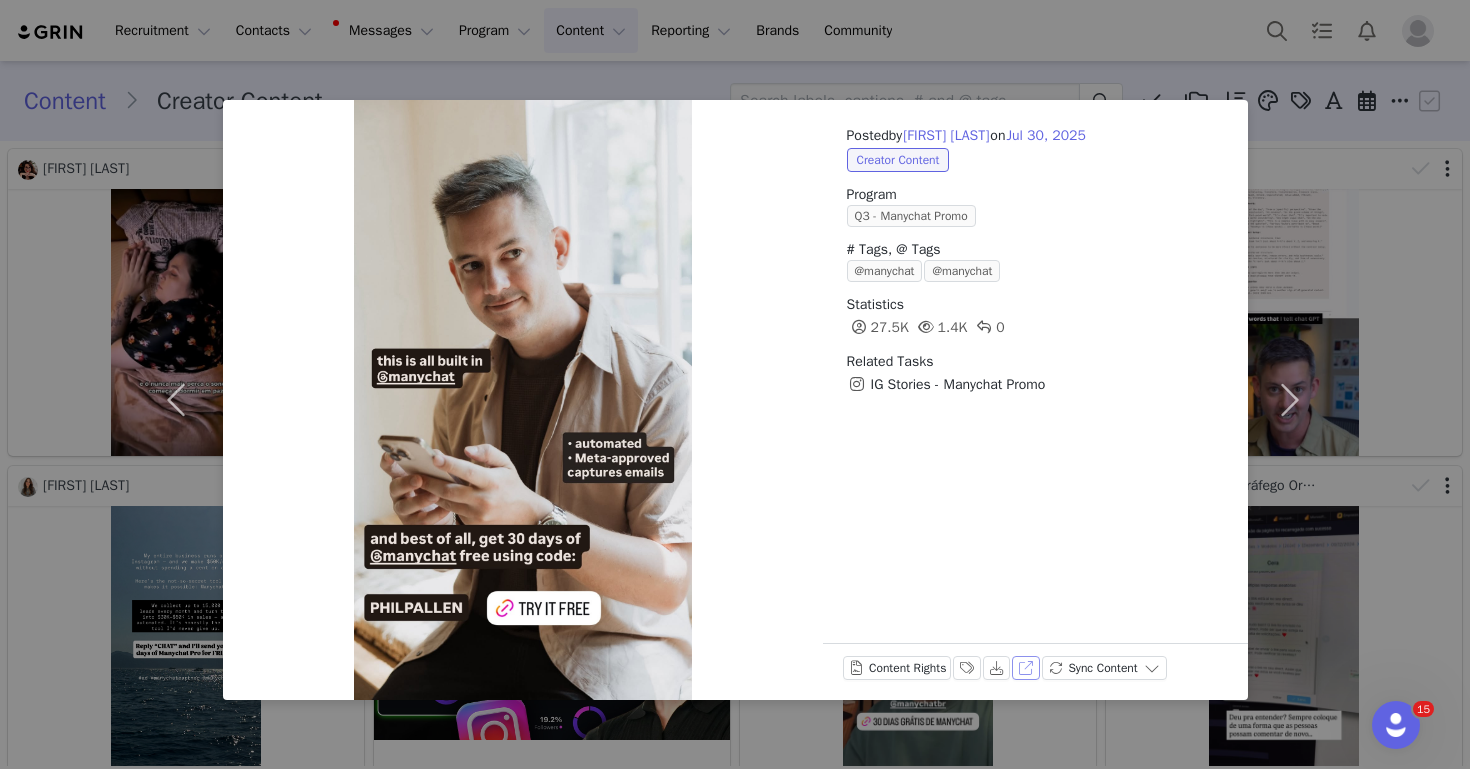 click on "View on Instagram" at bounding box center [1026, 668] 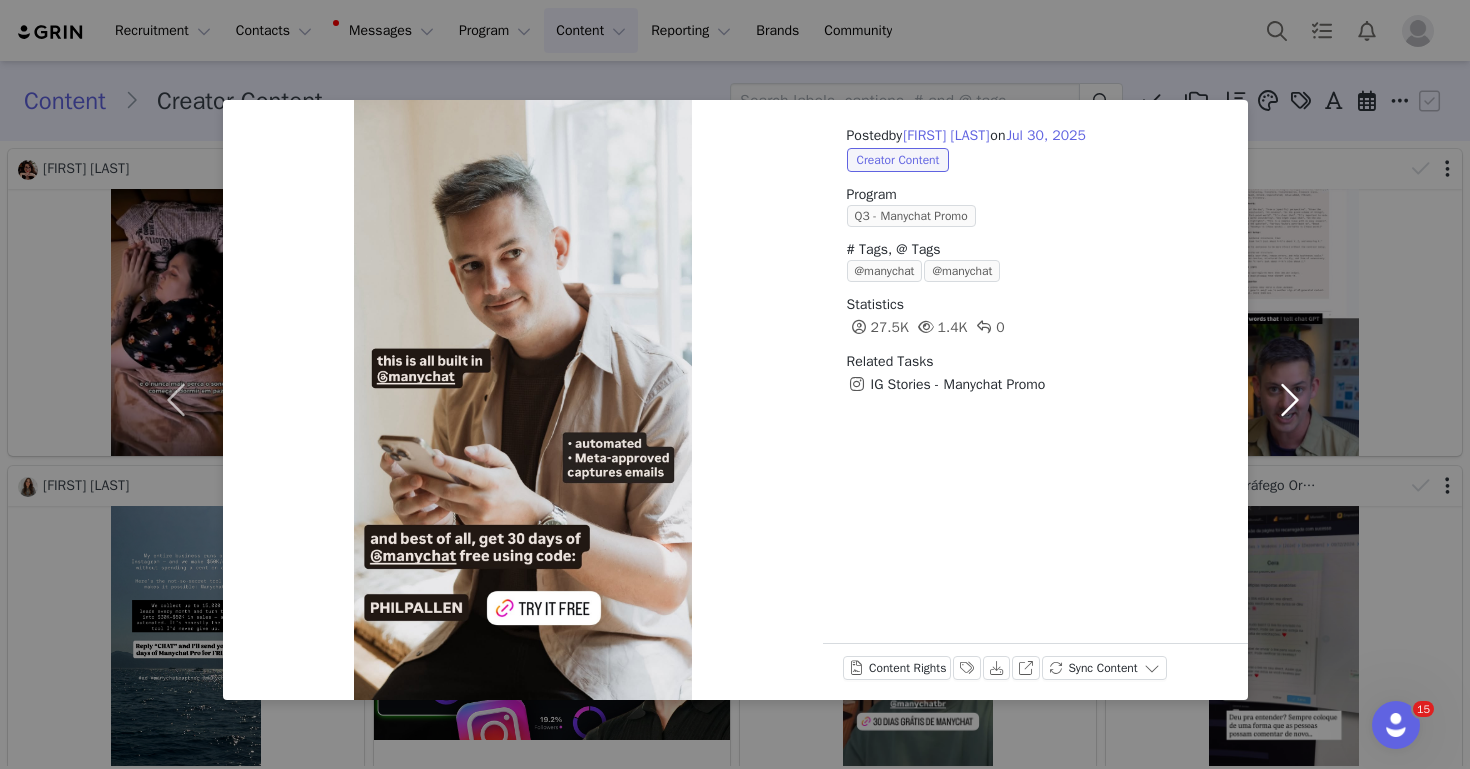 click at bounding box center [1290, 400] 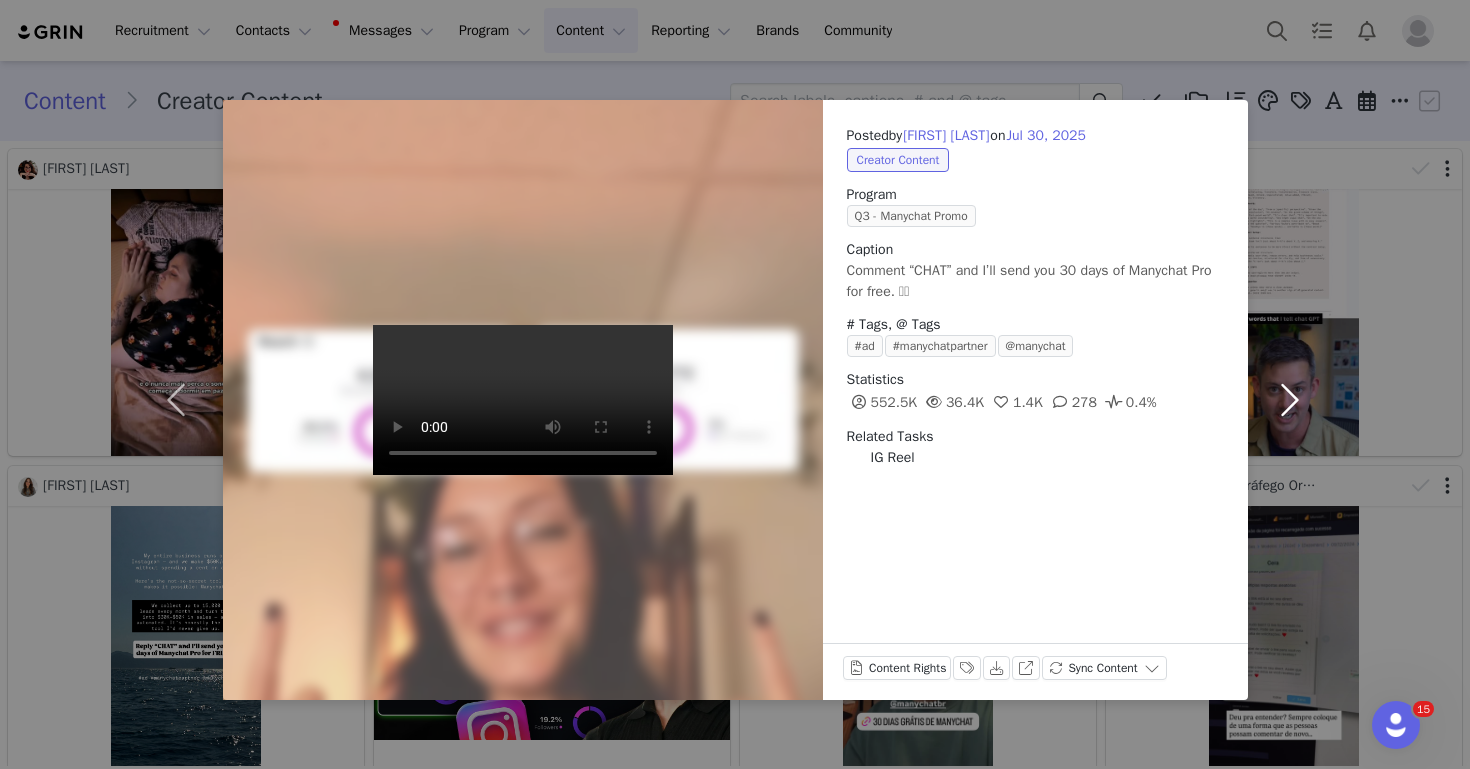 click at bounding box center (1290, 400) 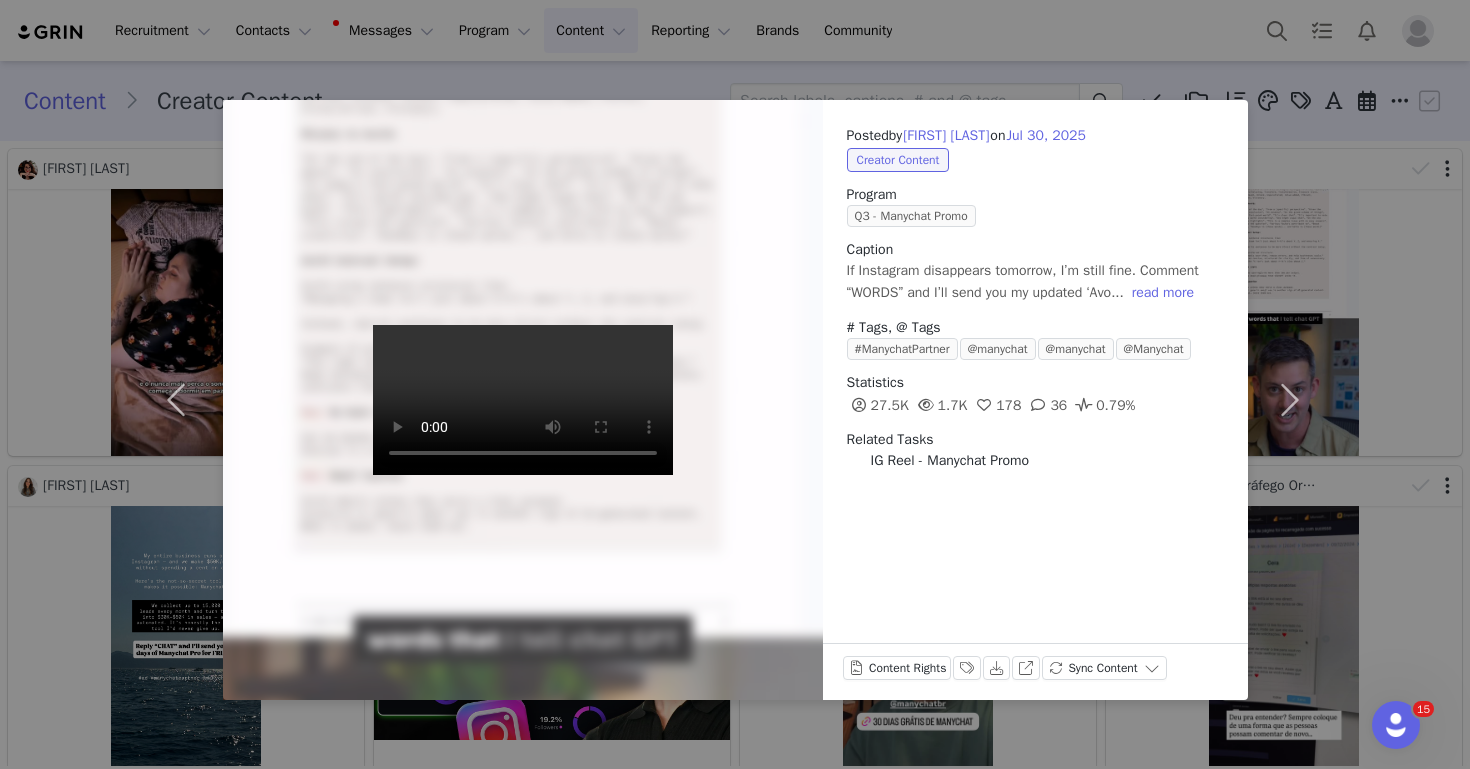click at bounding box center [523, 400] 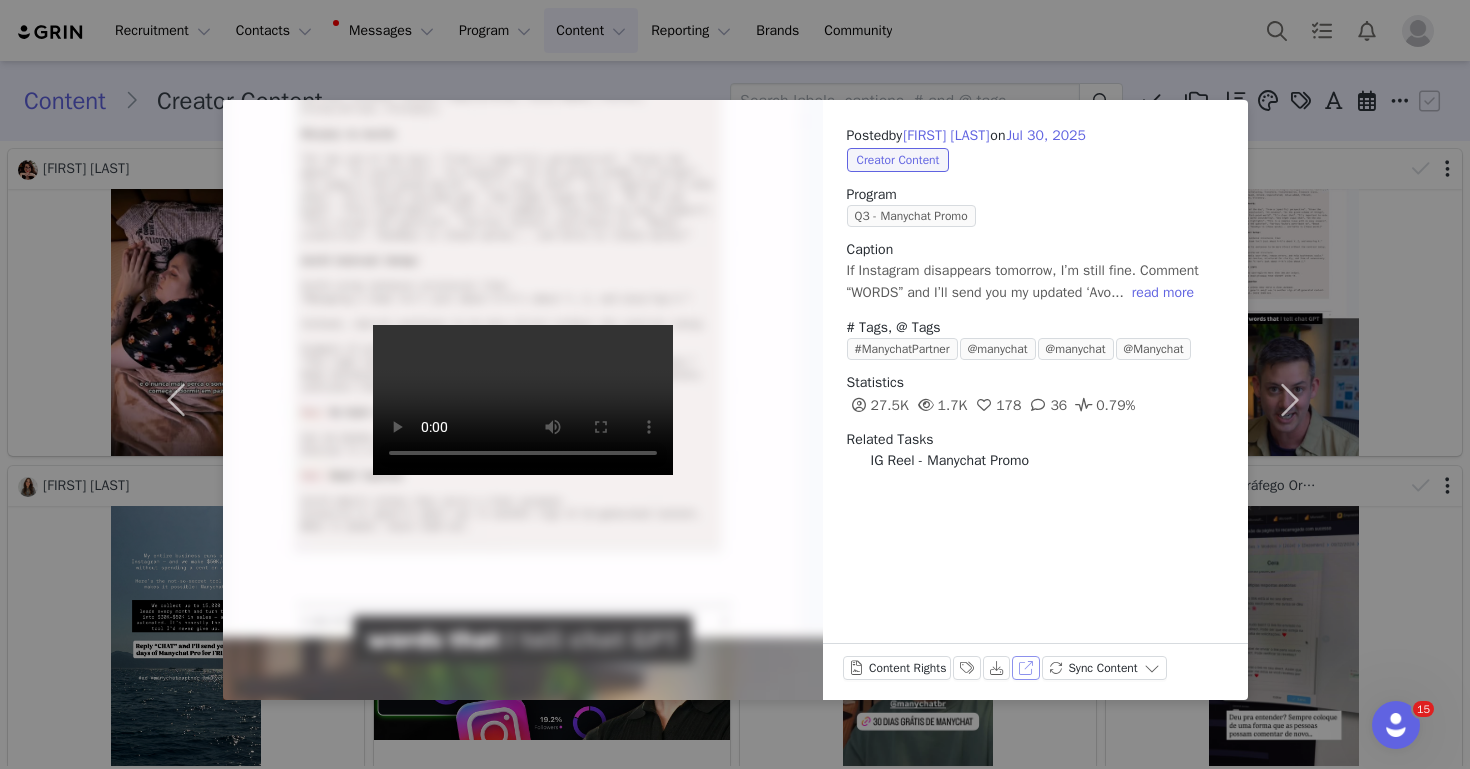 click on "View on Instagram" at bounding box center [1026, 668] 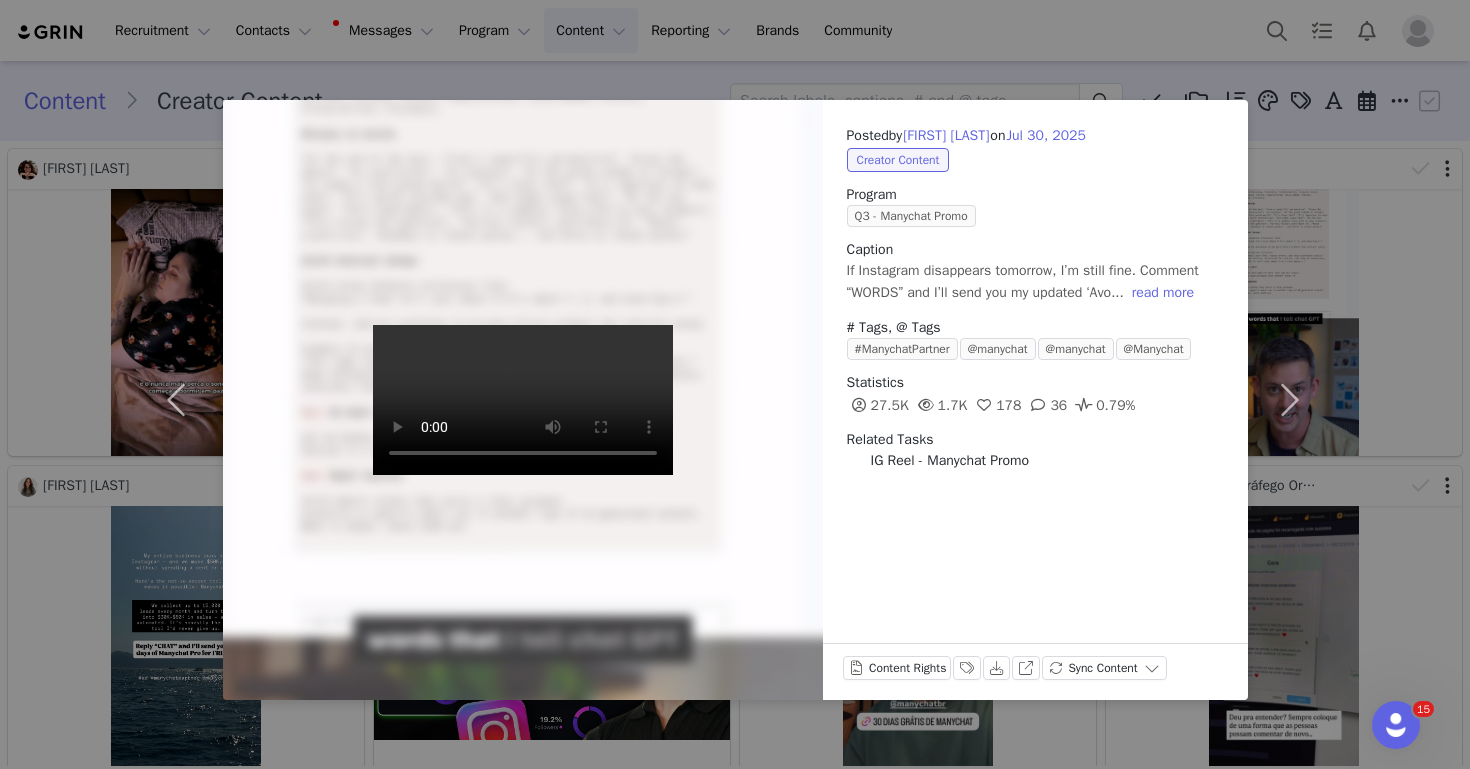 click on "Posted by [FIRST] [LAST] on [MONTH] [DAY], [YEAR] Creator Content Program Q3 - Manychat Promo Caption If Instagram disappears tomorrow, I’m still fine. Comment “WORDS” and I’ll send you my updated ‘Avo... read more # Tags, @ Tags #ManychatPartner @manychat @manychat @Manychat Statistics 27.5K 1.7K 178 36 0.79% Related Tasks IG Reel - Manychat Promo Content Rights Labels & Tags Download View on Instagram Sync Content" at bounding box center (735, 384) 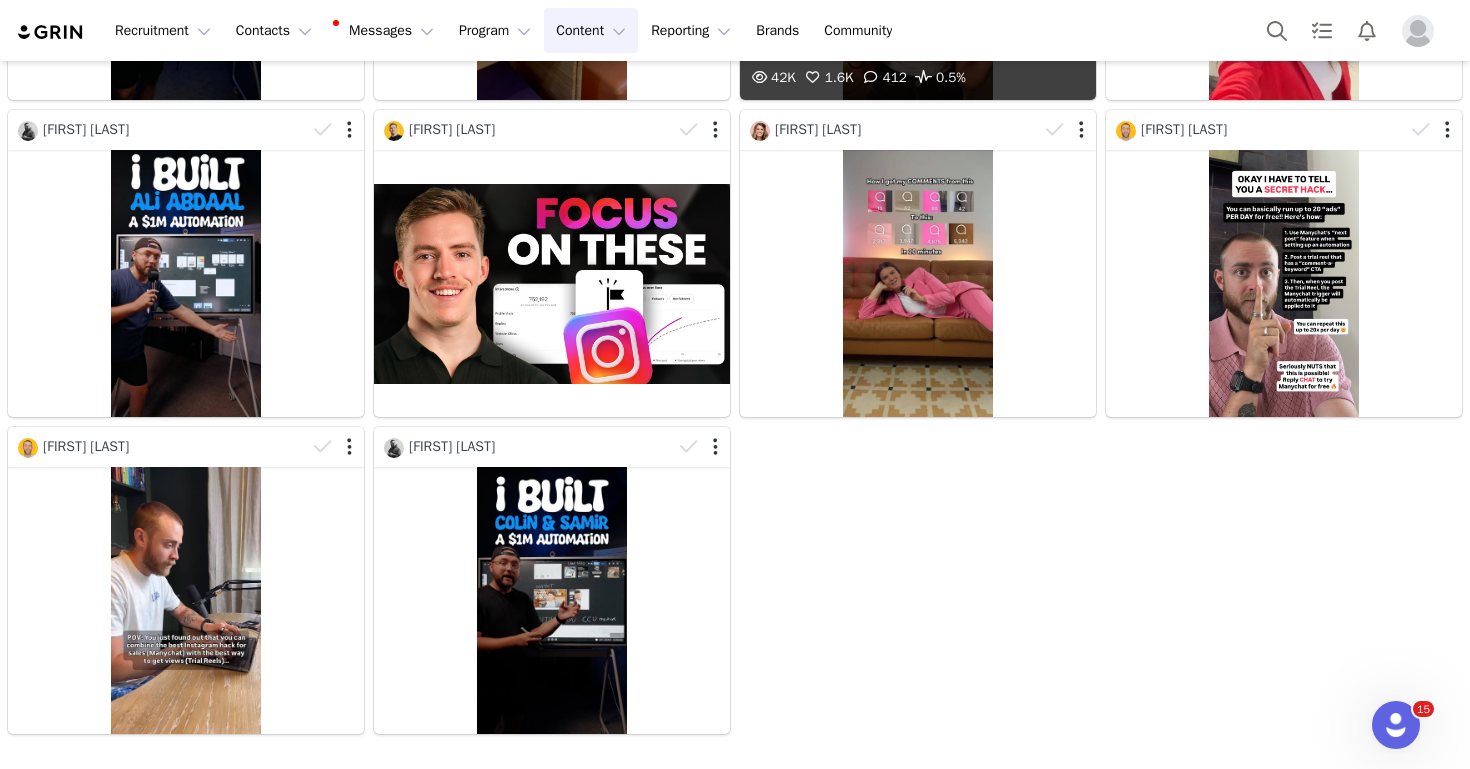 scroll, scrollTop: 1941, scrollLeft: 0, axis: vertical 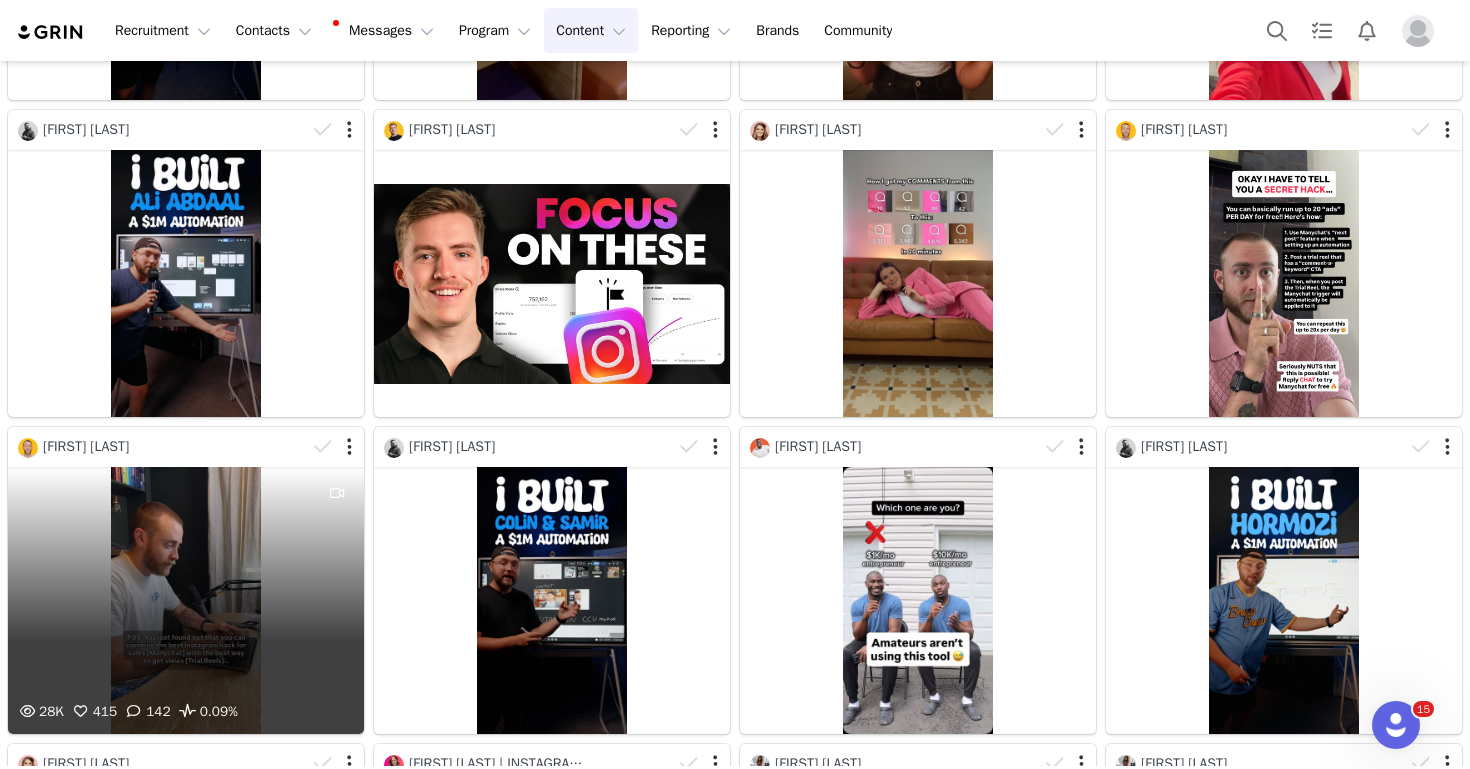click on "28K  415  142  0.09%" at bounding box center [186, 600] 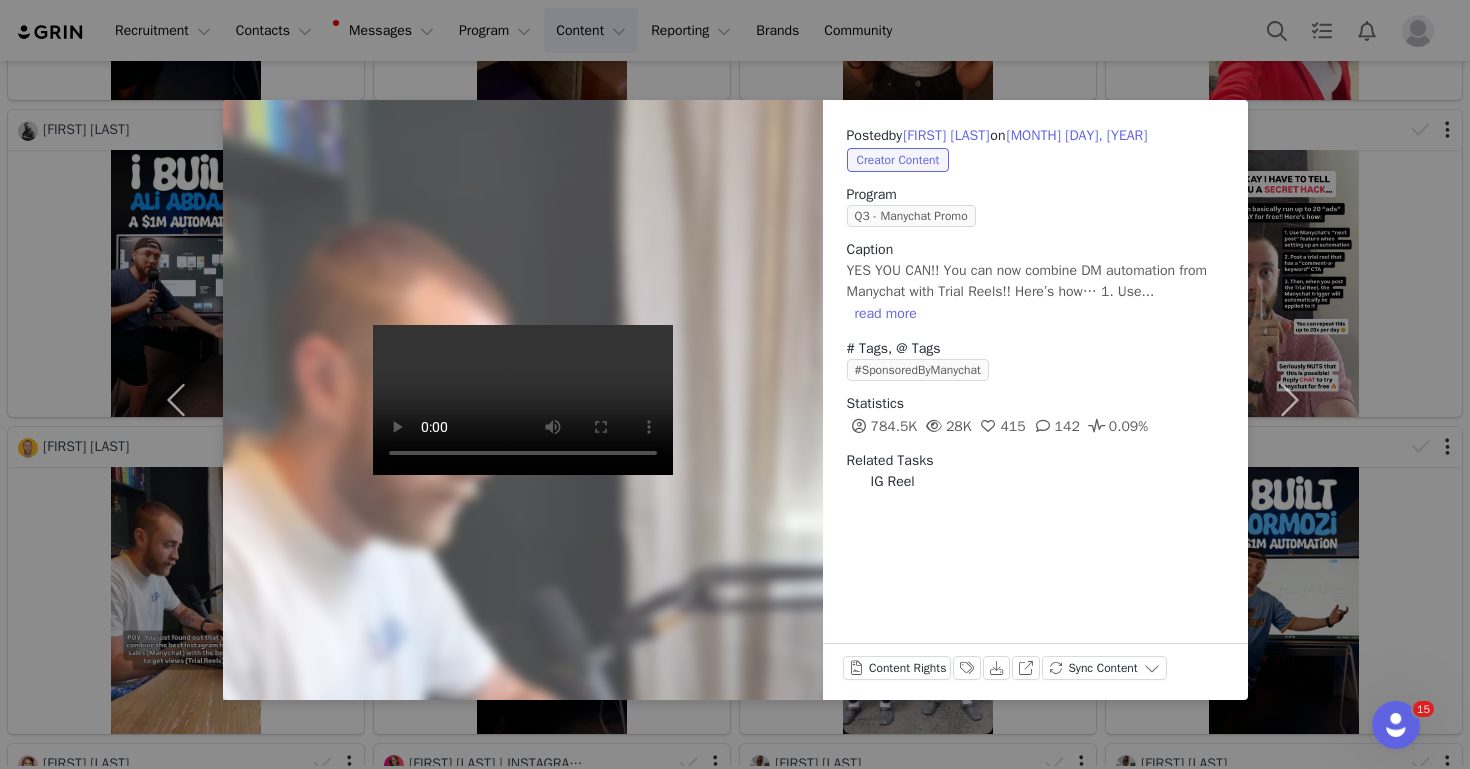 click at bounding box center (523, 400) 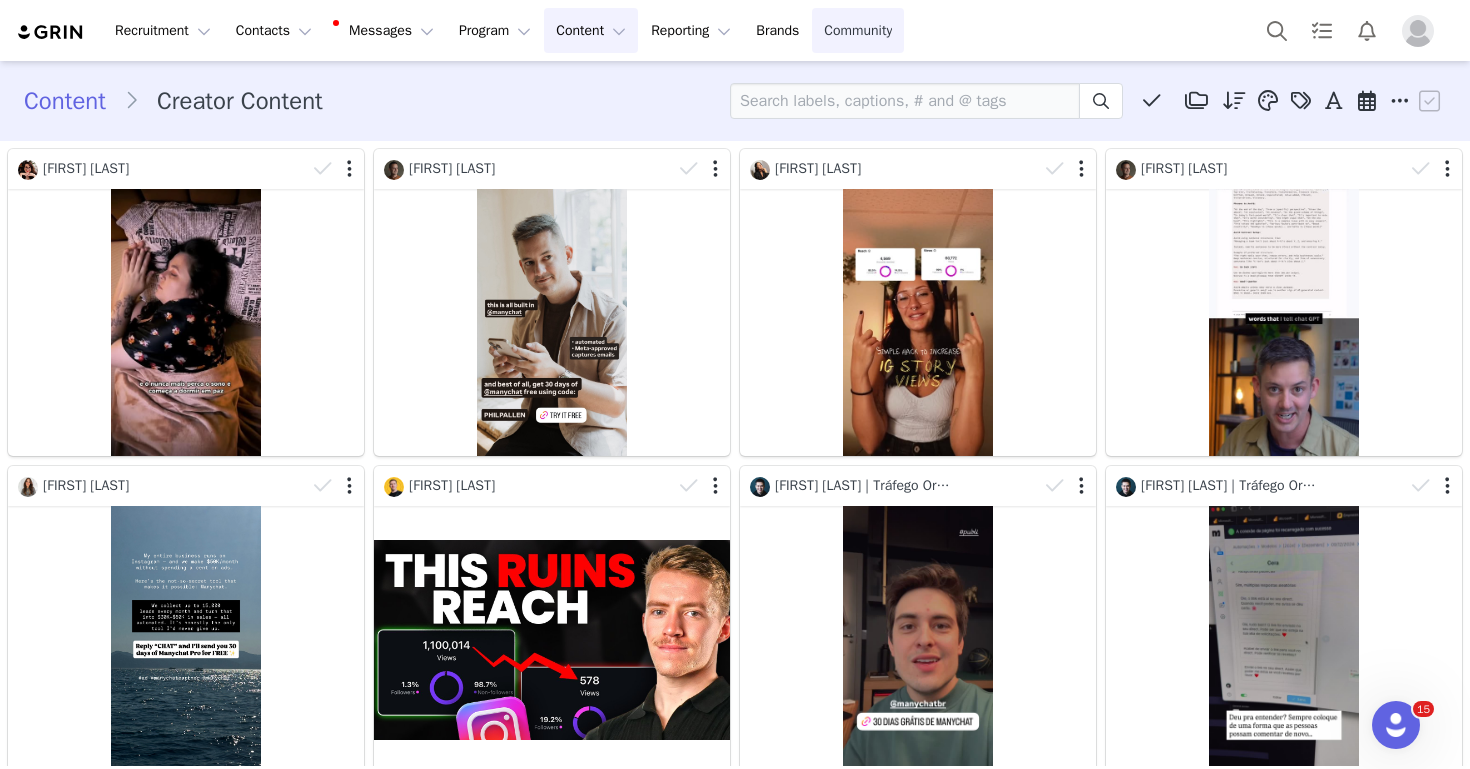 scroll, scrollTop: 0, scrollLeft: 0, axis: both 